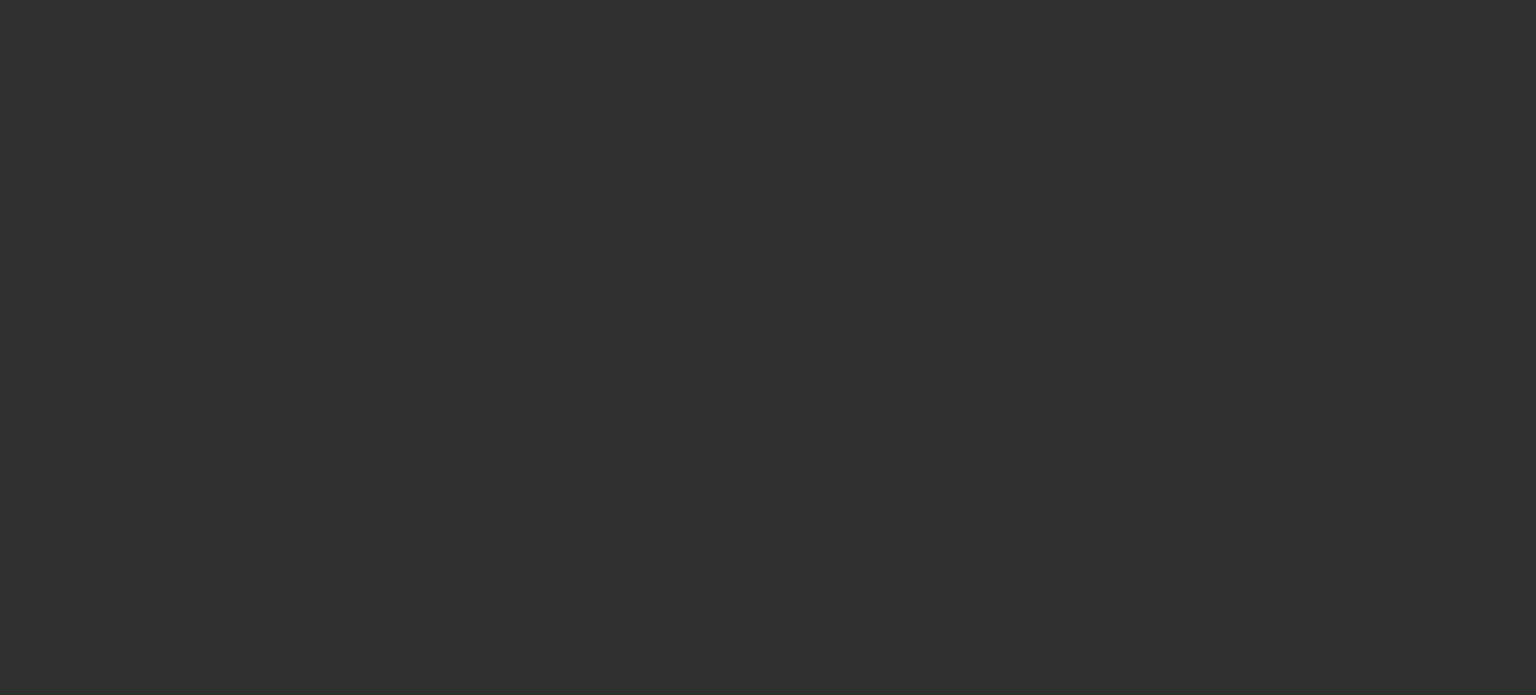 scroll, scrollTop: 0, scrollLeft: 0, axis: both 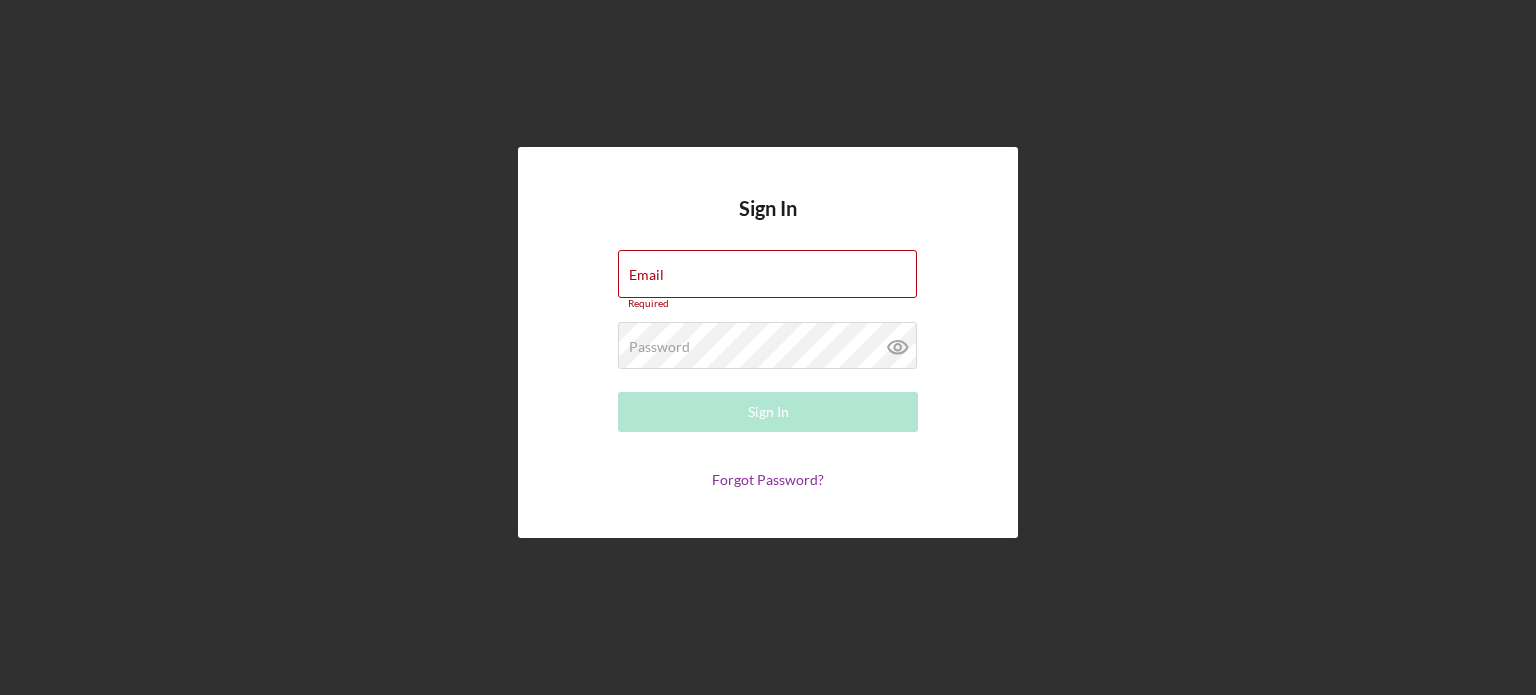 type on "allenm@[EXAMPLE].com" 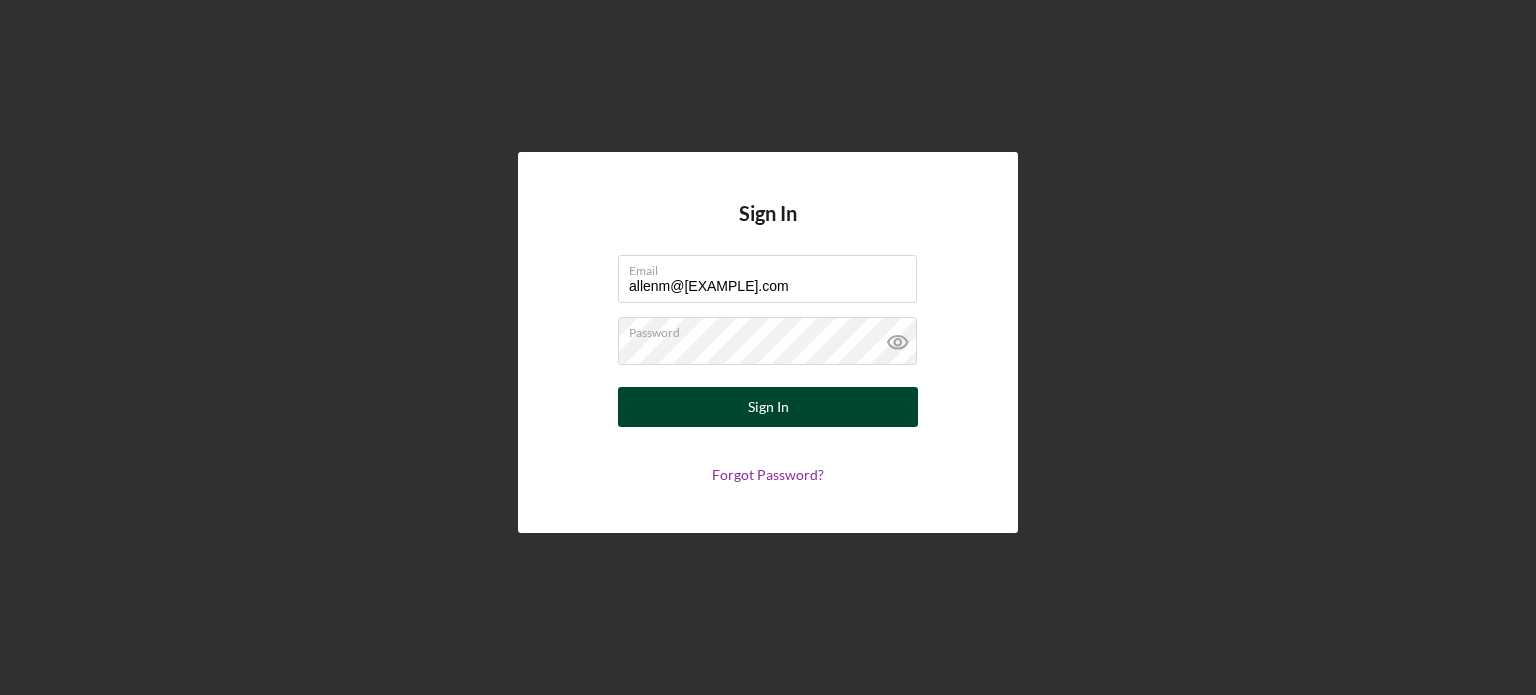 click on "Sign In" at bounding box center (768, 407) 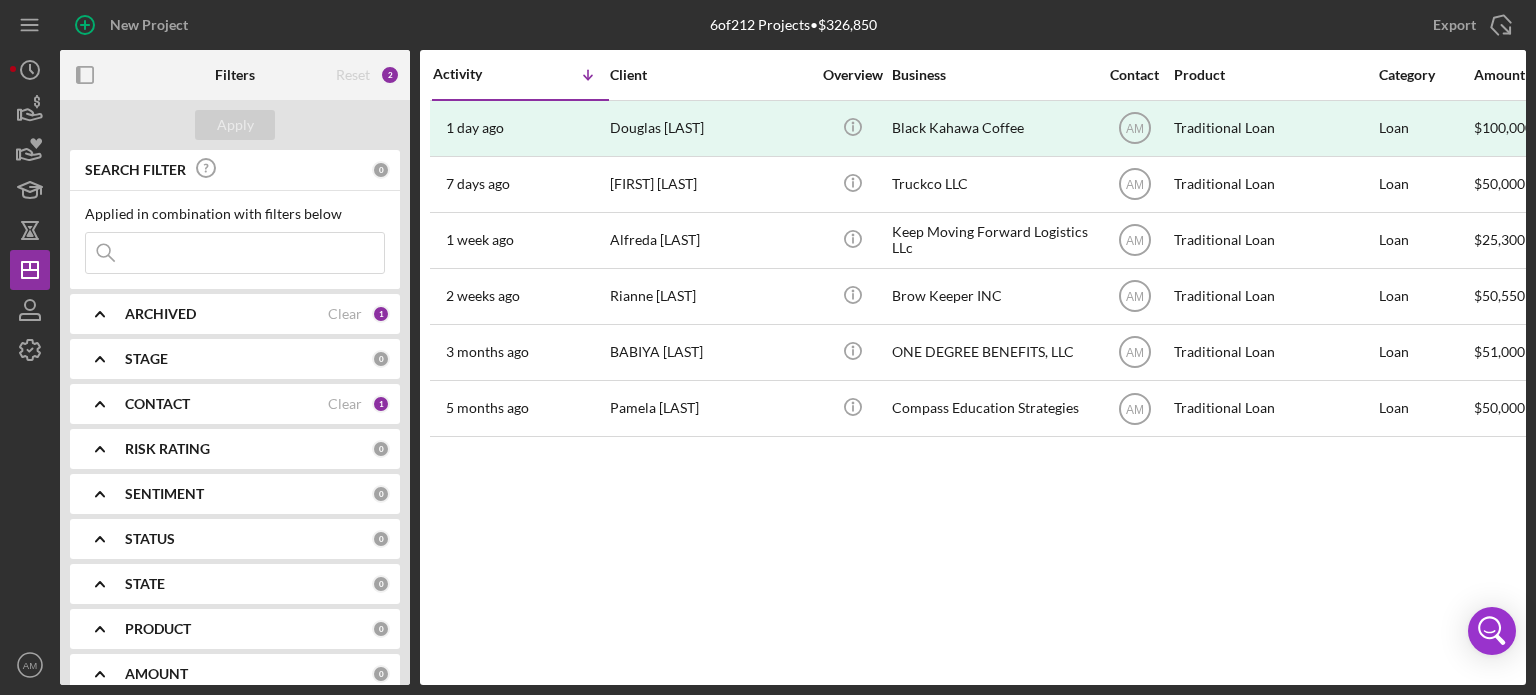 click at bounding box center (235, 253) 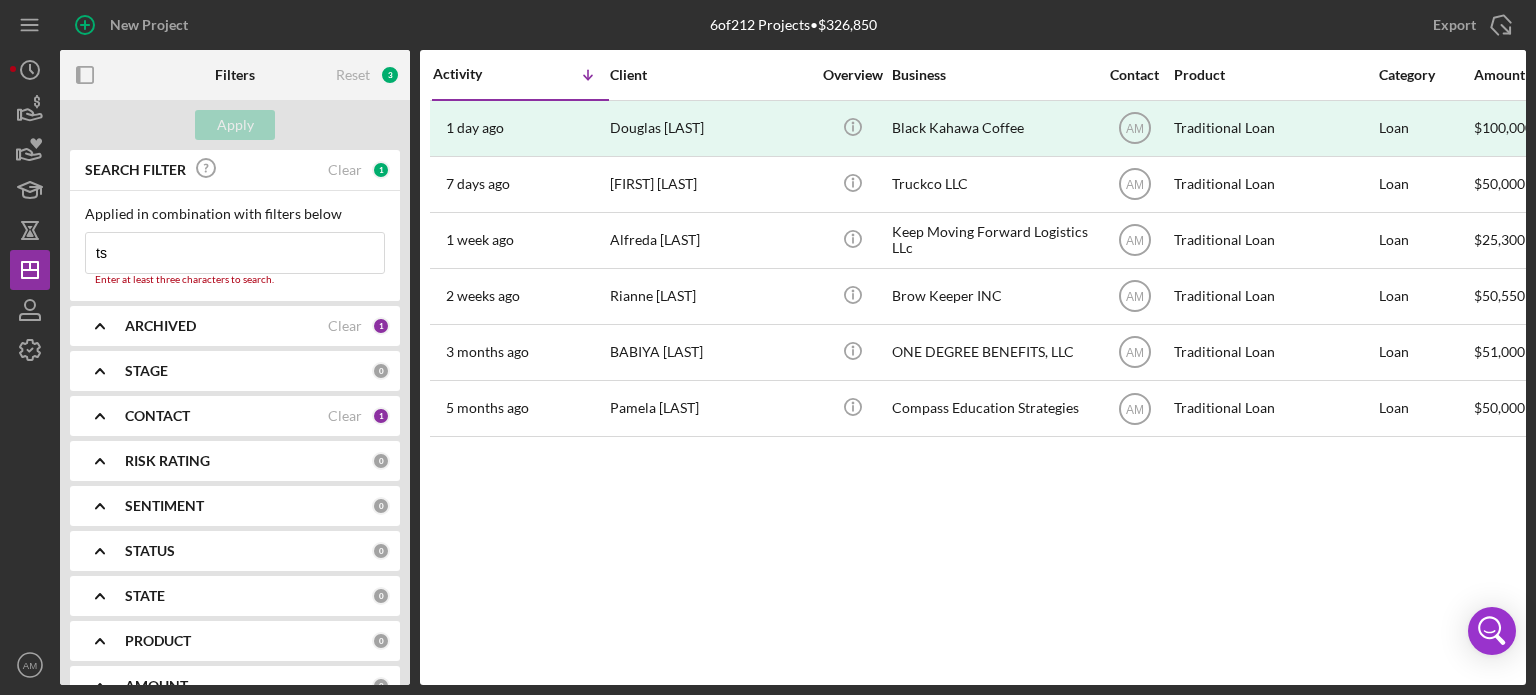 type on "ts salon" 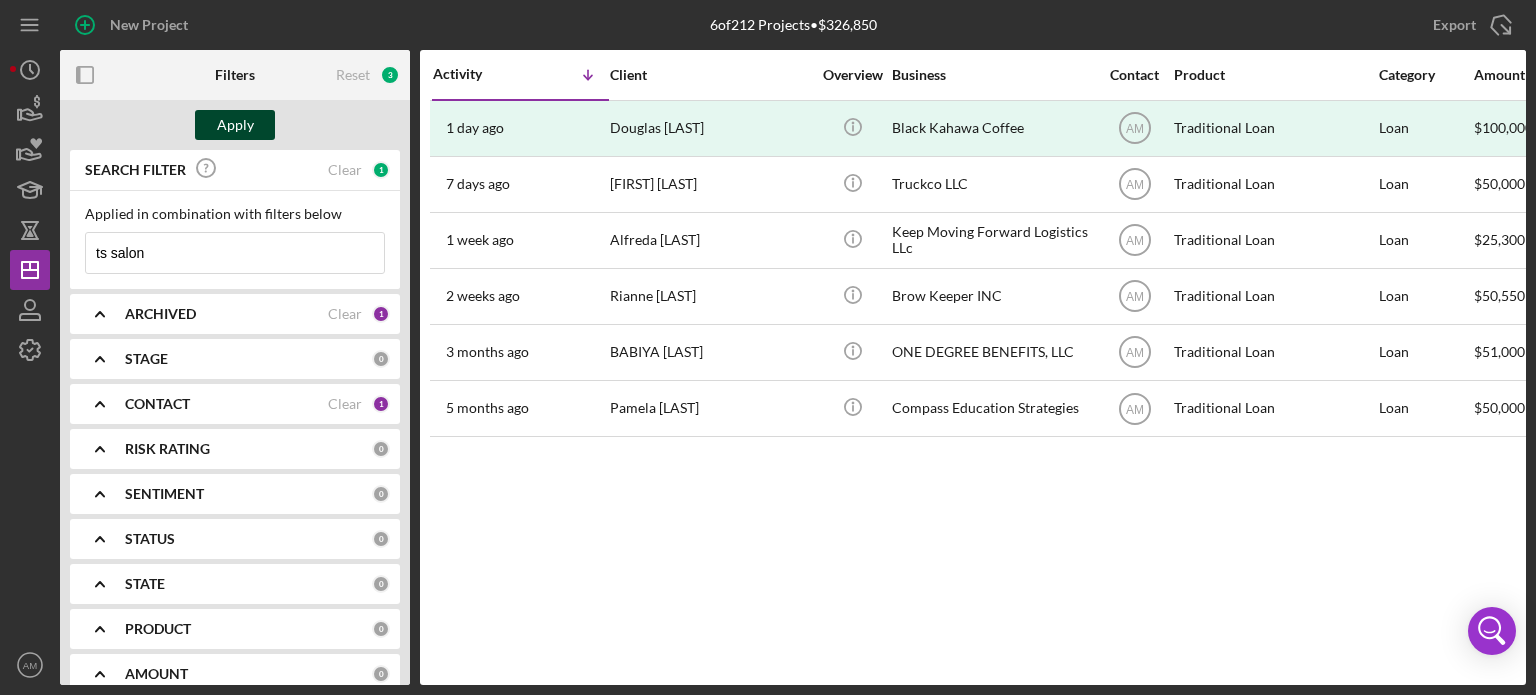 click on "Apply" at bounding box center (235, 125) 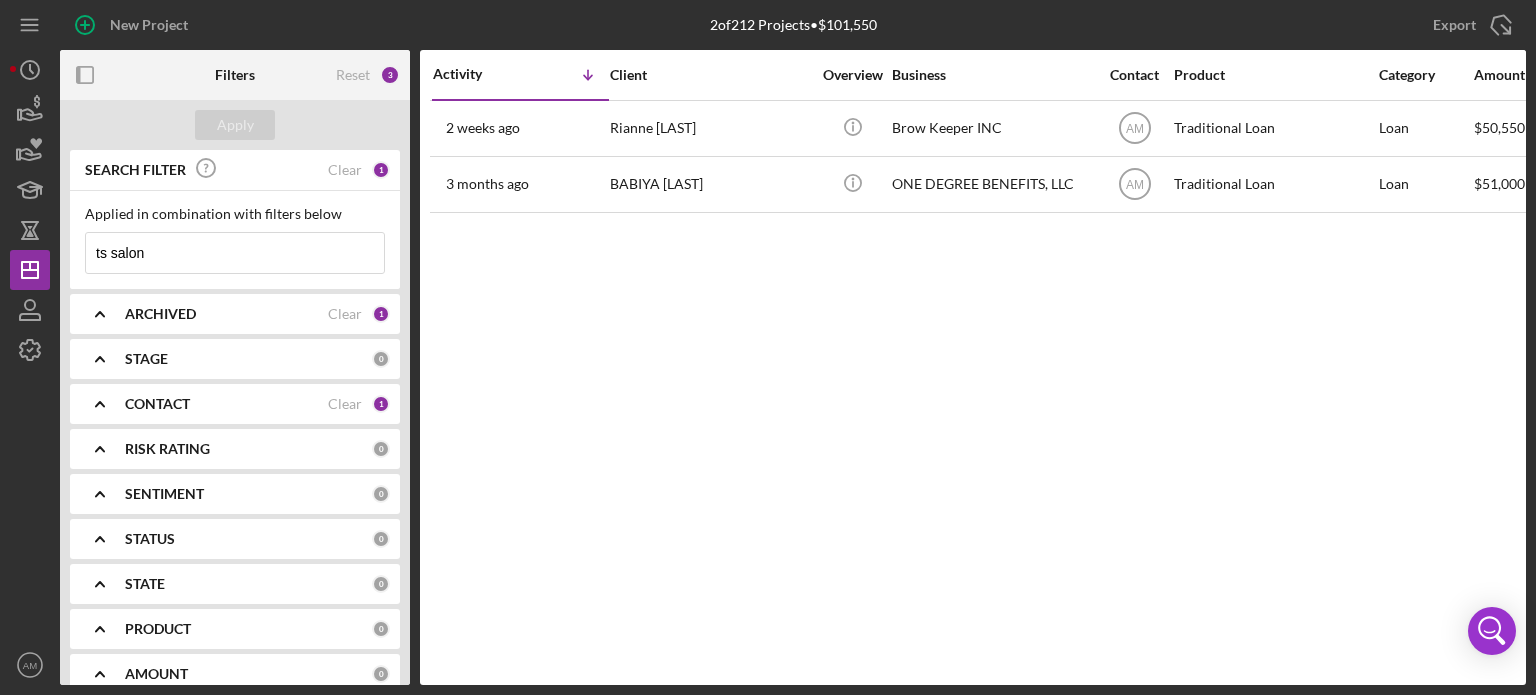 click on "CONTACT   Clear 1" at bounding box center (257, 404) 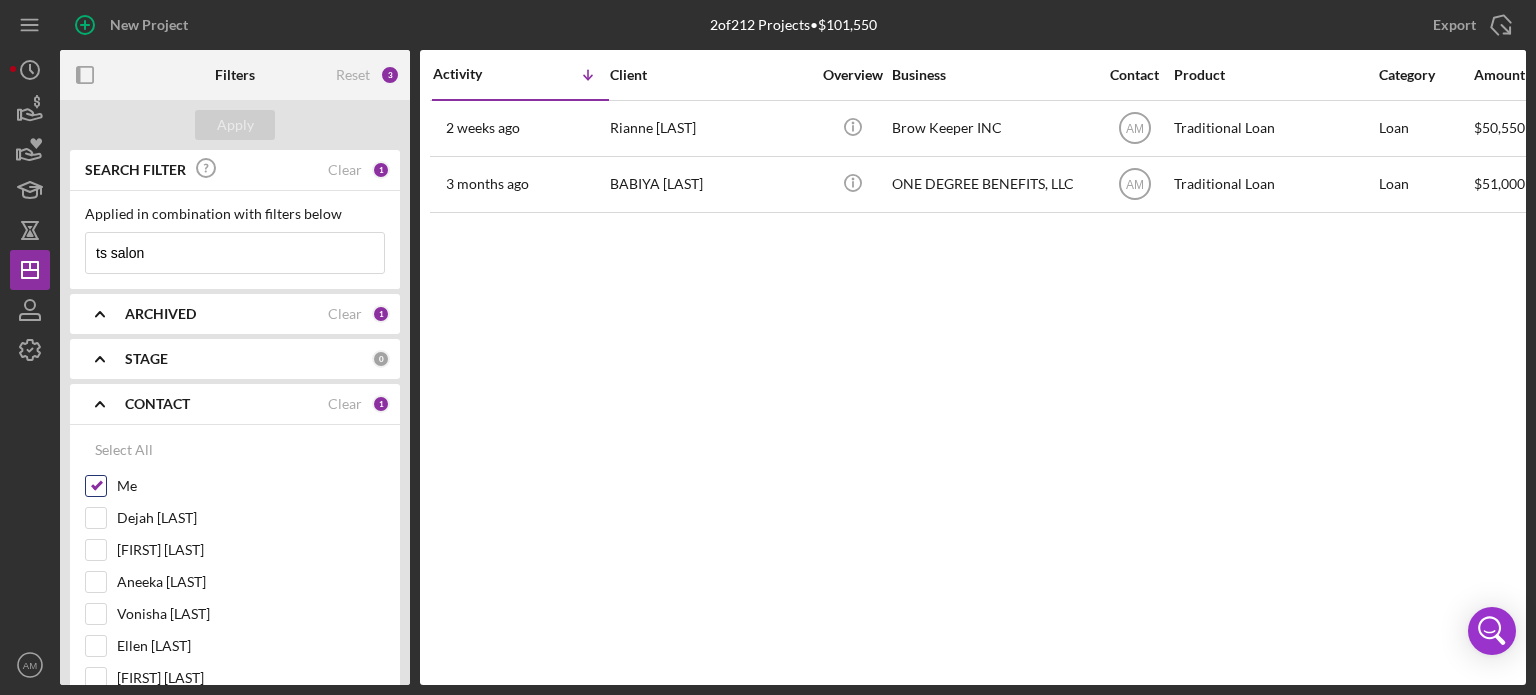 click on "Me" at bounding box center (96, 486) 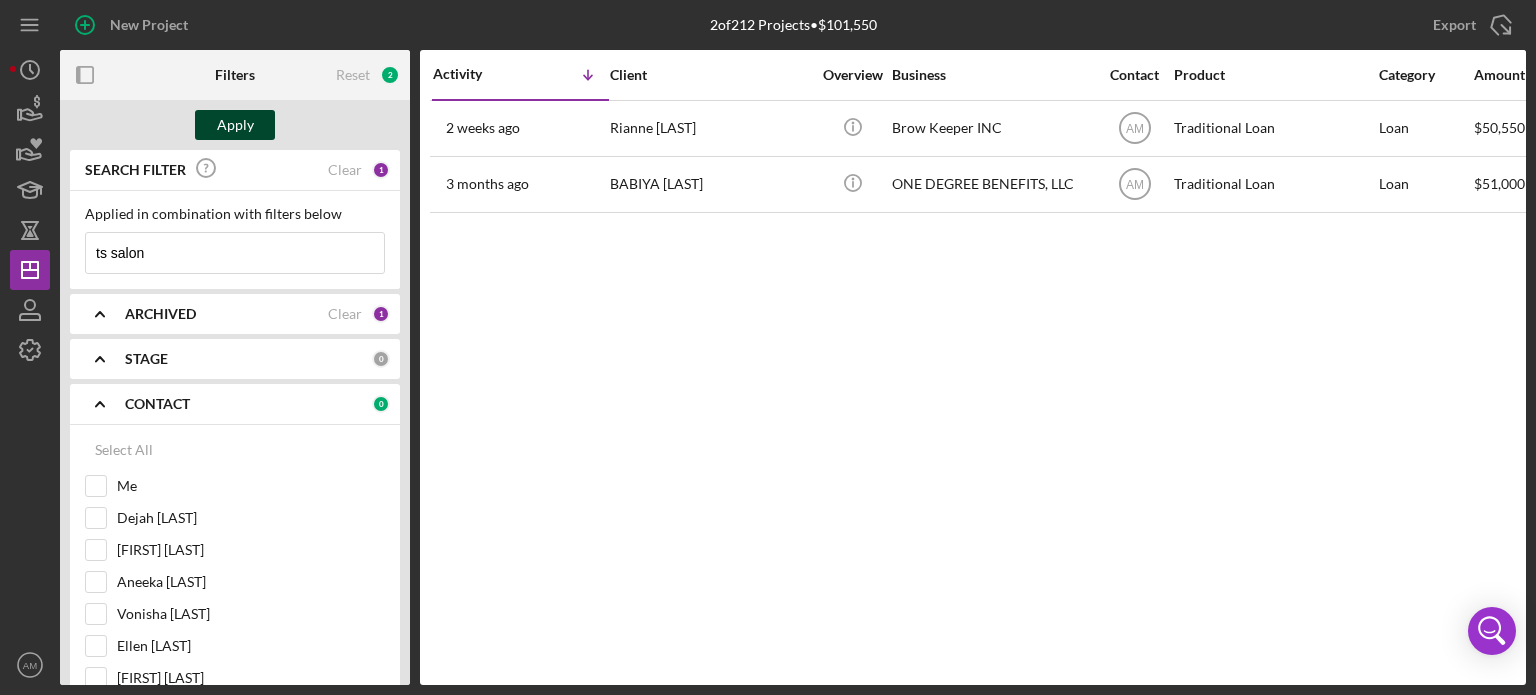 click on "Apply" at bounding box center [235, 125] 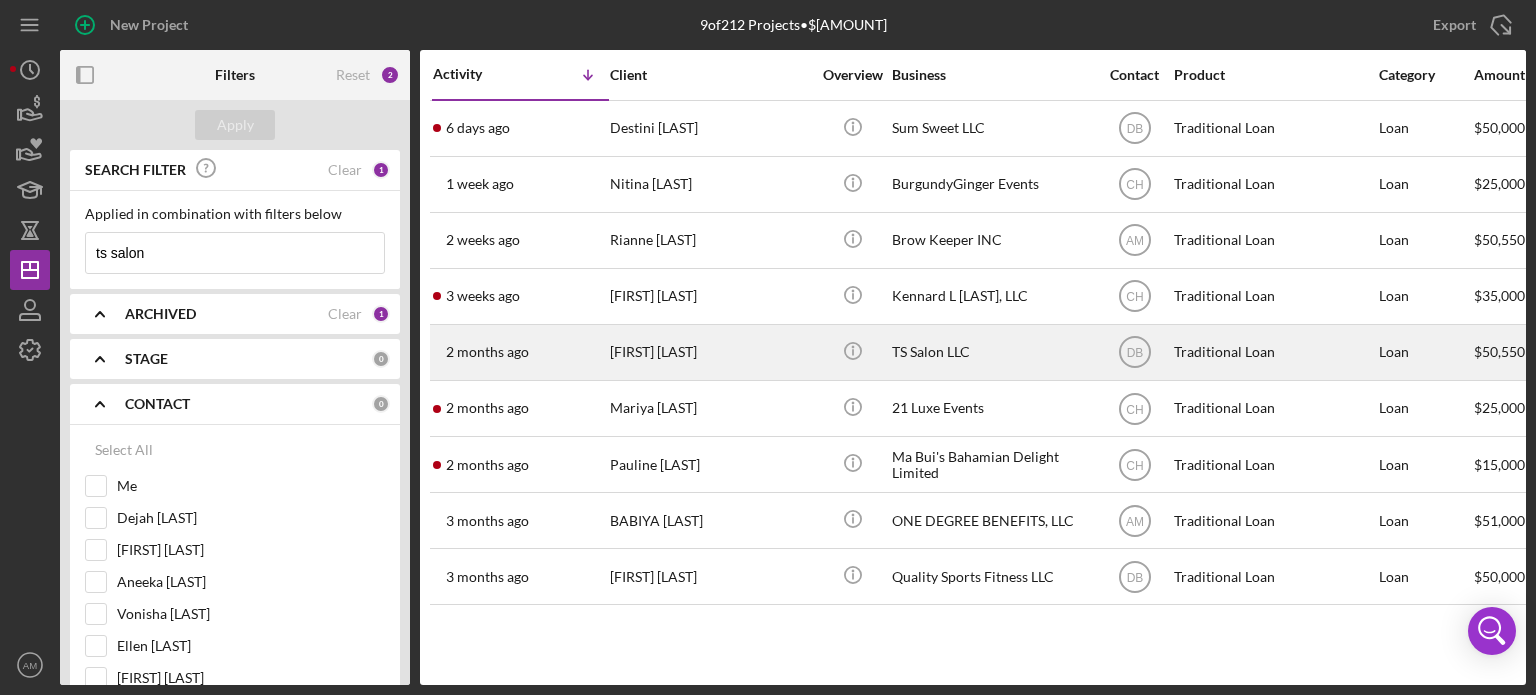 click on "[FIRST] [LAST]" at bounding box center (710, 352) 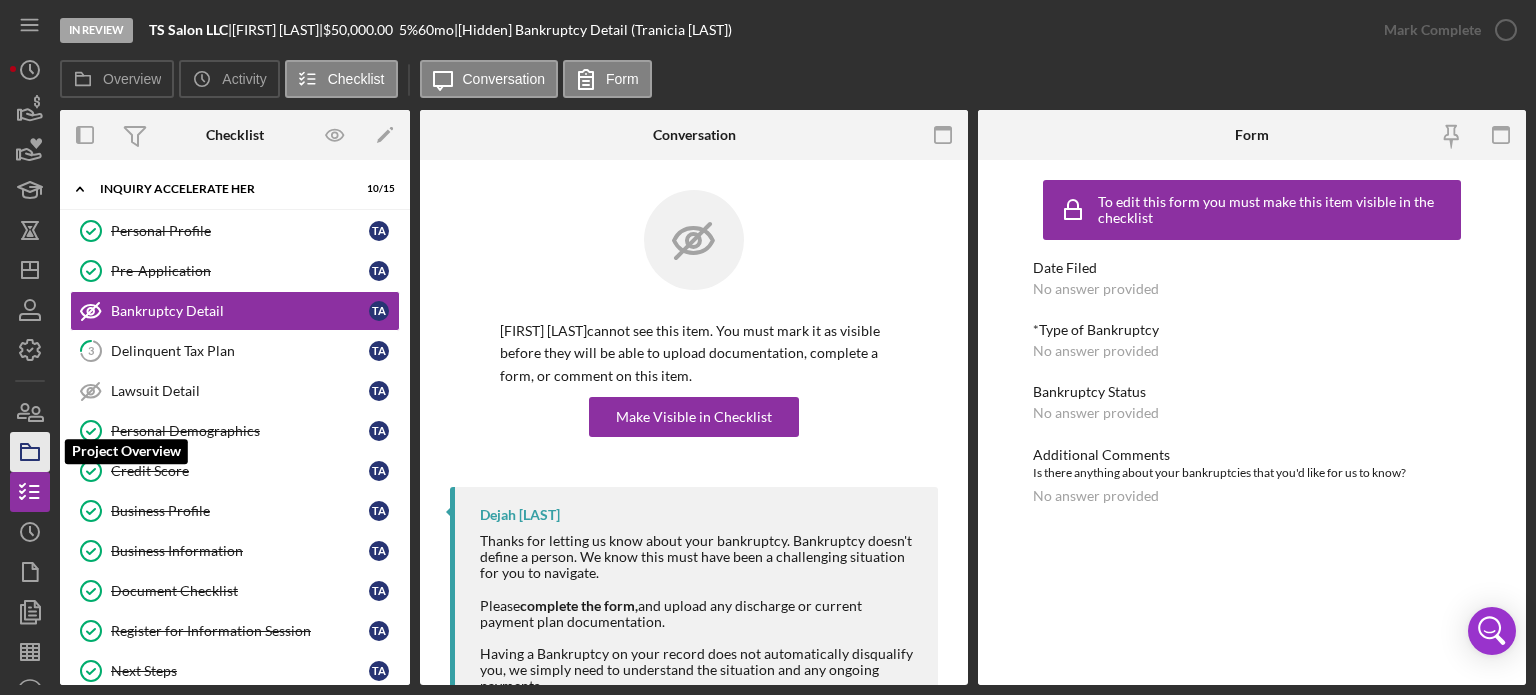 click 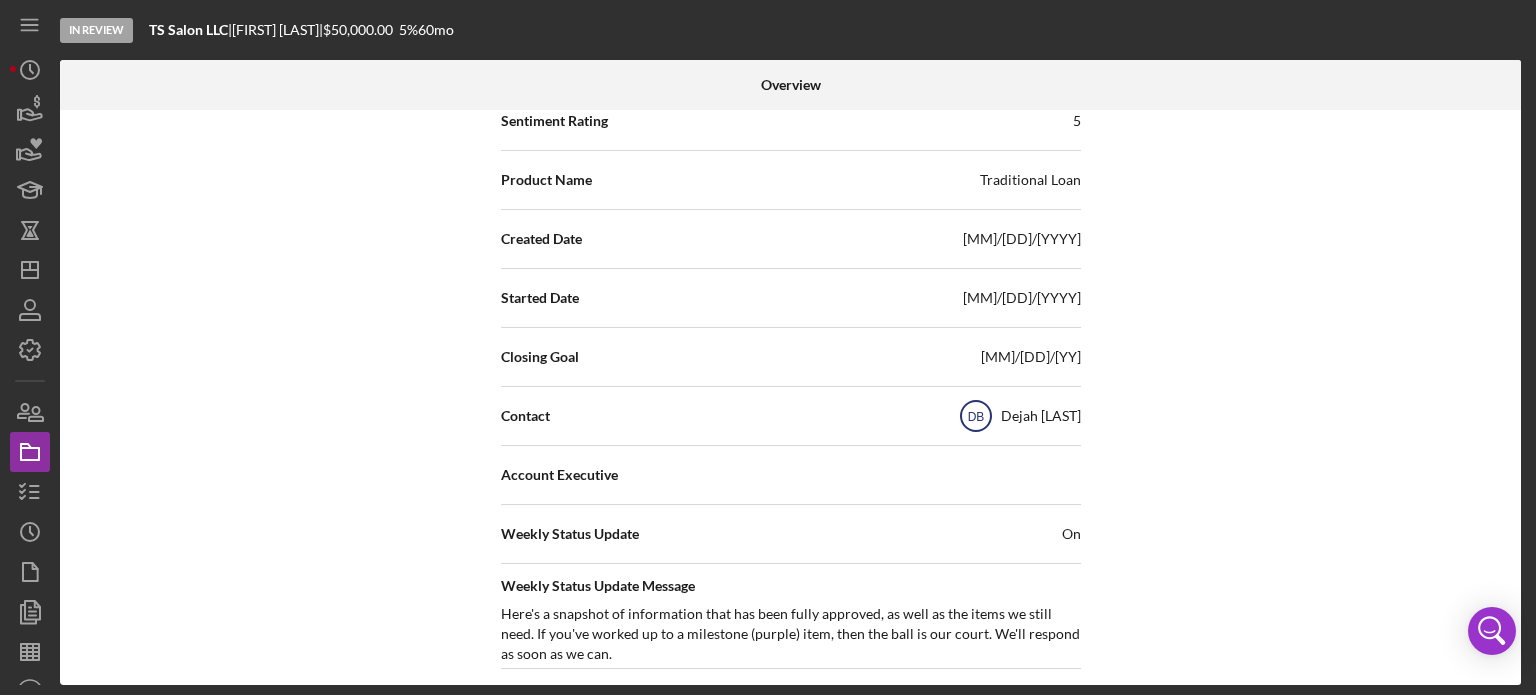 scroll, scrollTop: 100, scrollLeft: 0, axis: vertical 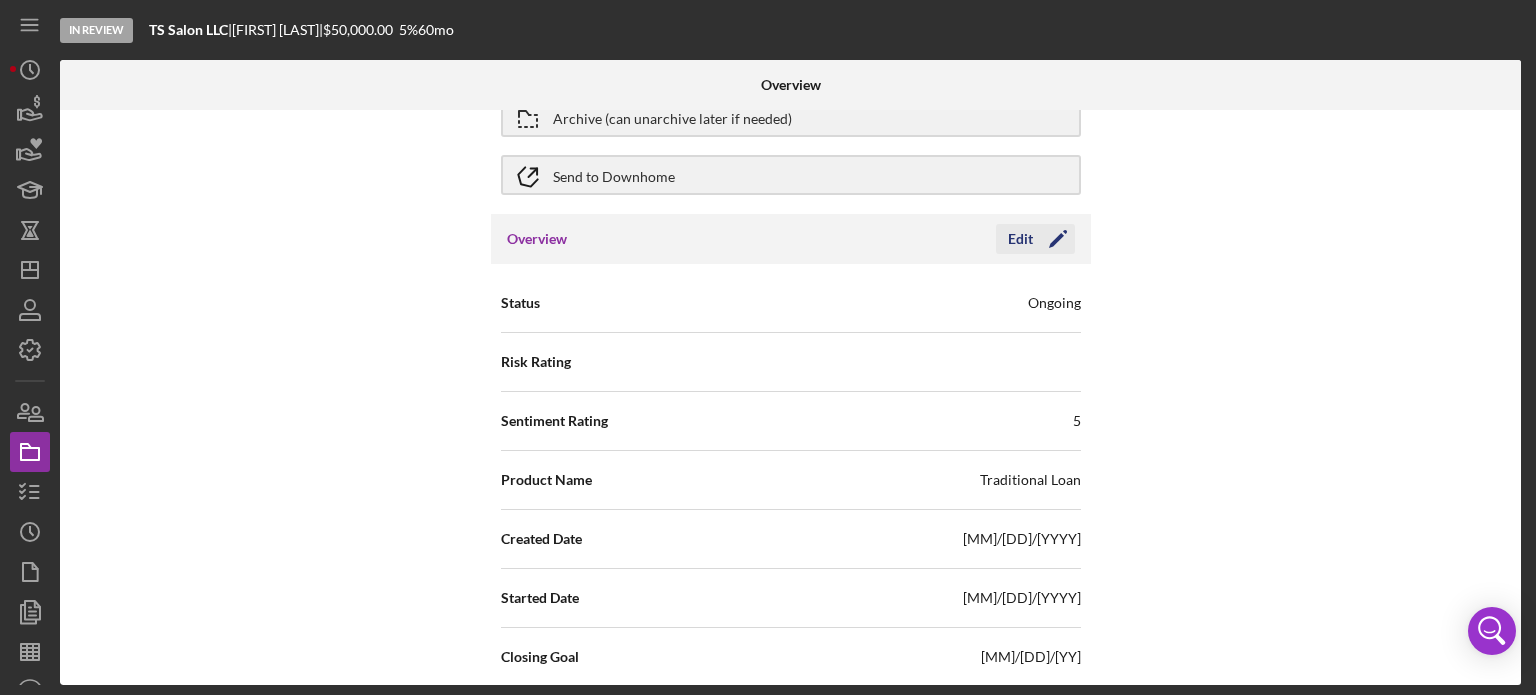 click on "Edit" at bounding box center (1020, 239) 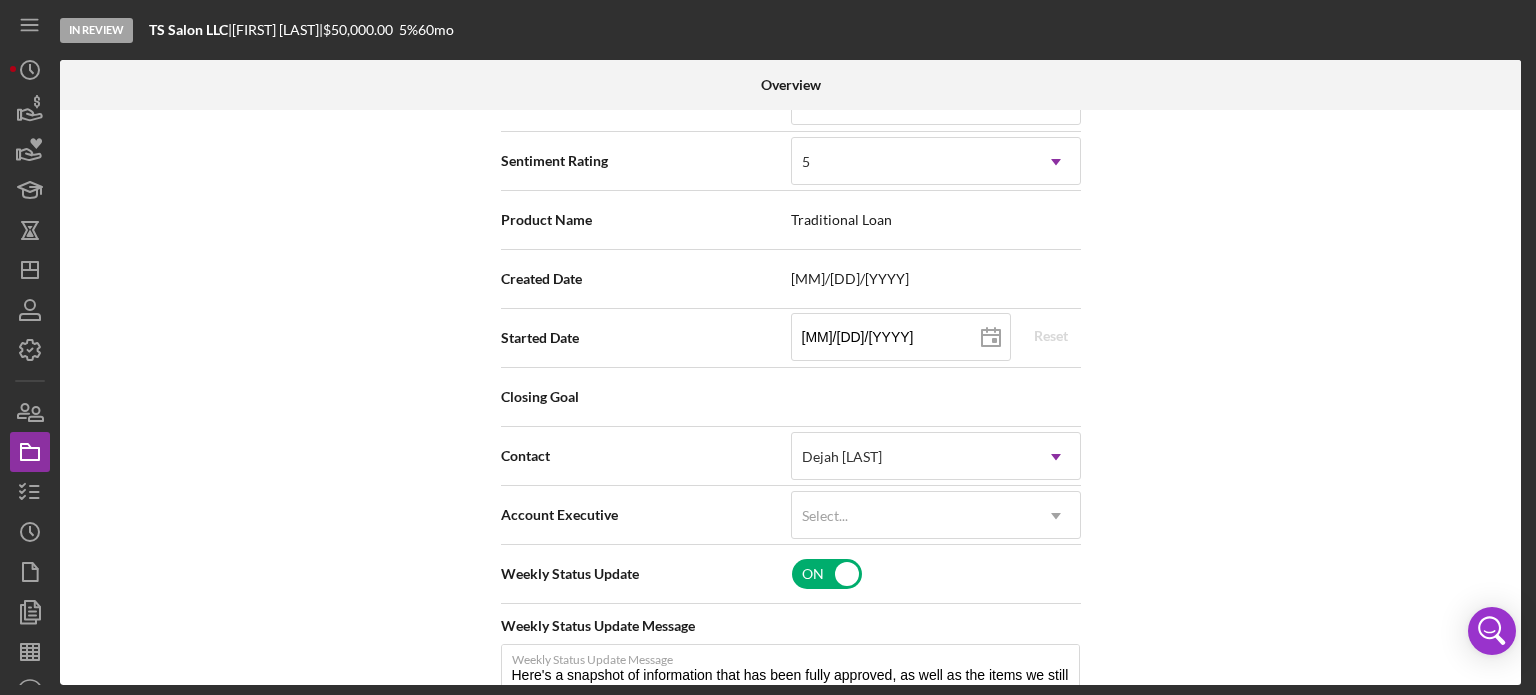 scroll, scrollTop: 400, scrollLeft: 0, axis: vertical 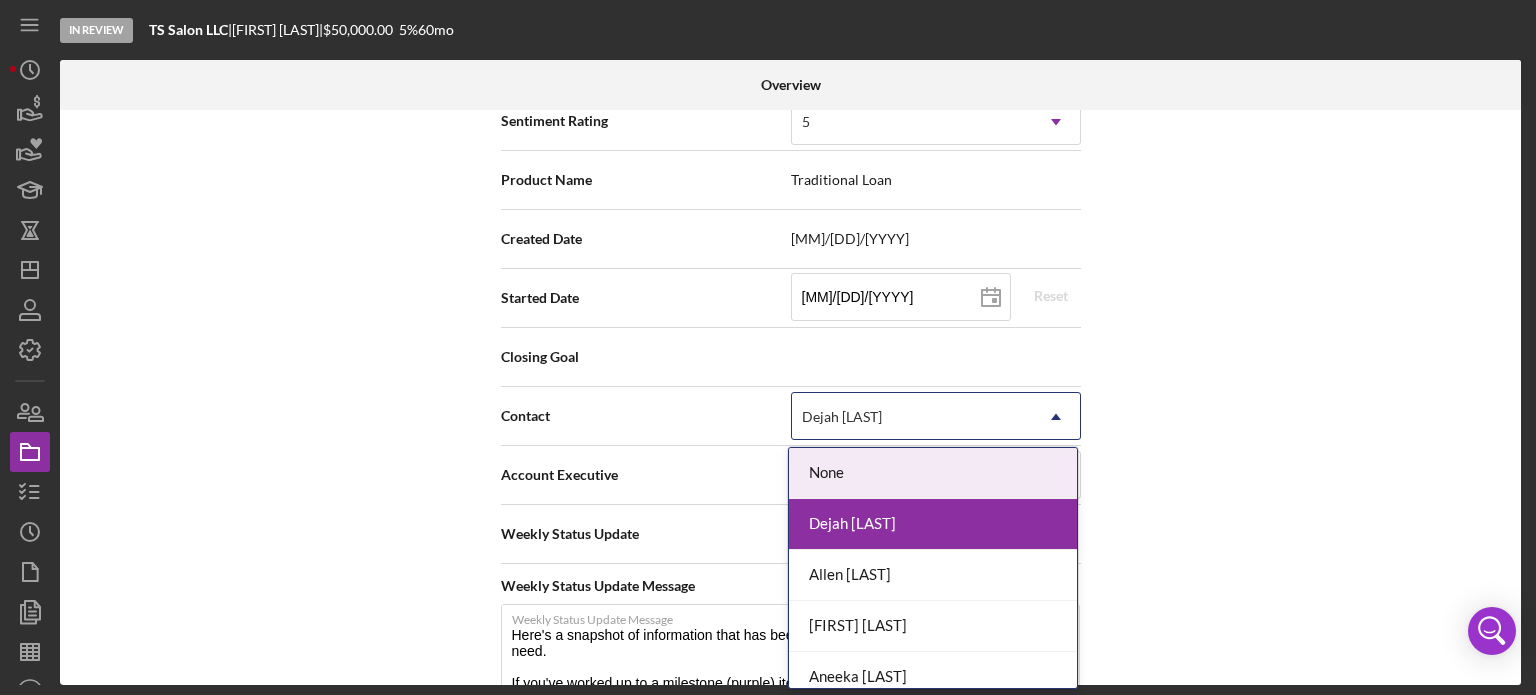 click on "Icon/Dropdown Arrow" 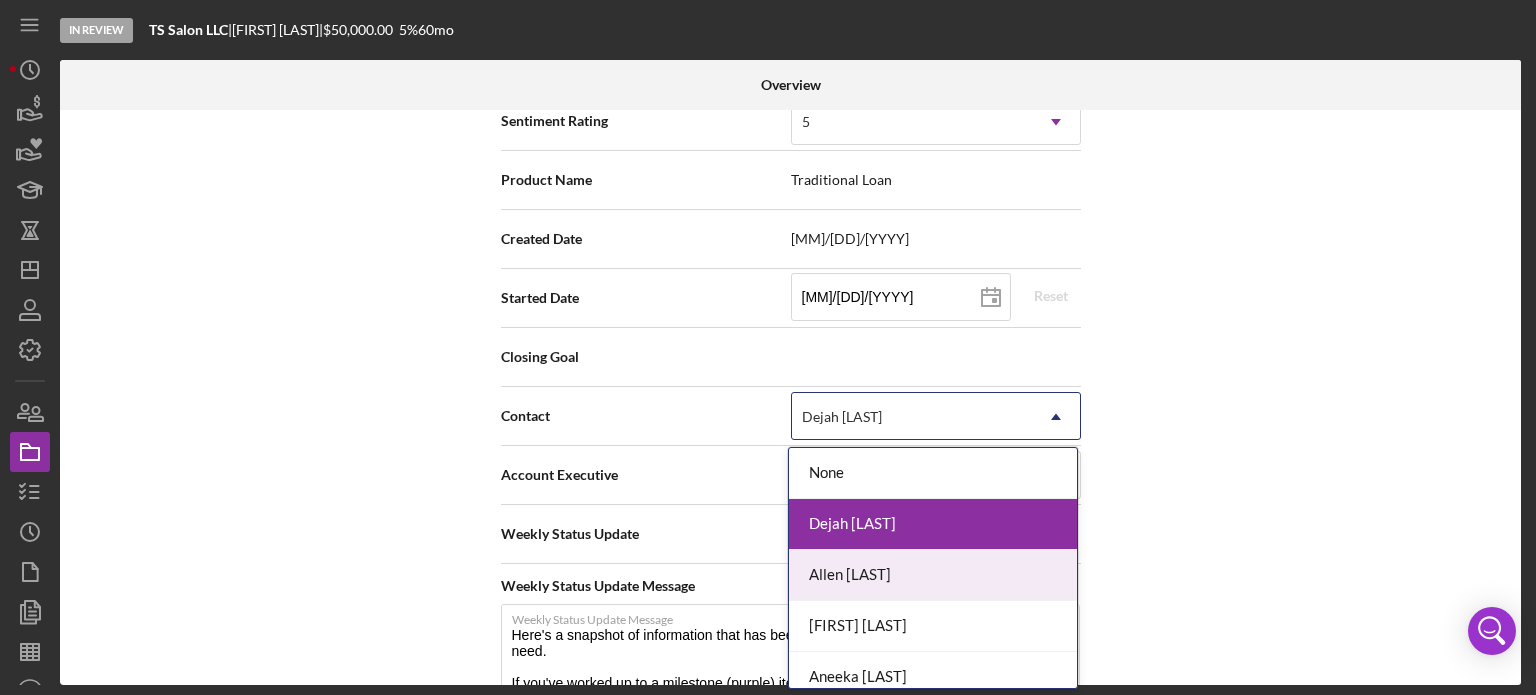 click on "Allen [LAST]" at bounding box center (933, 575) 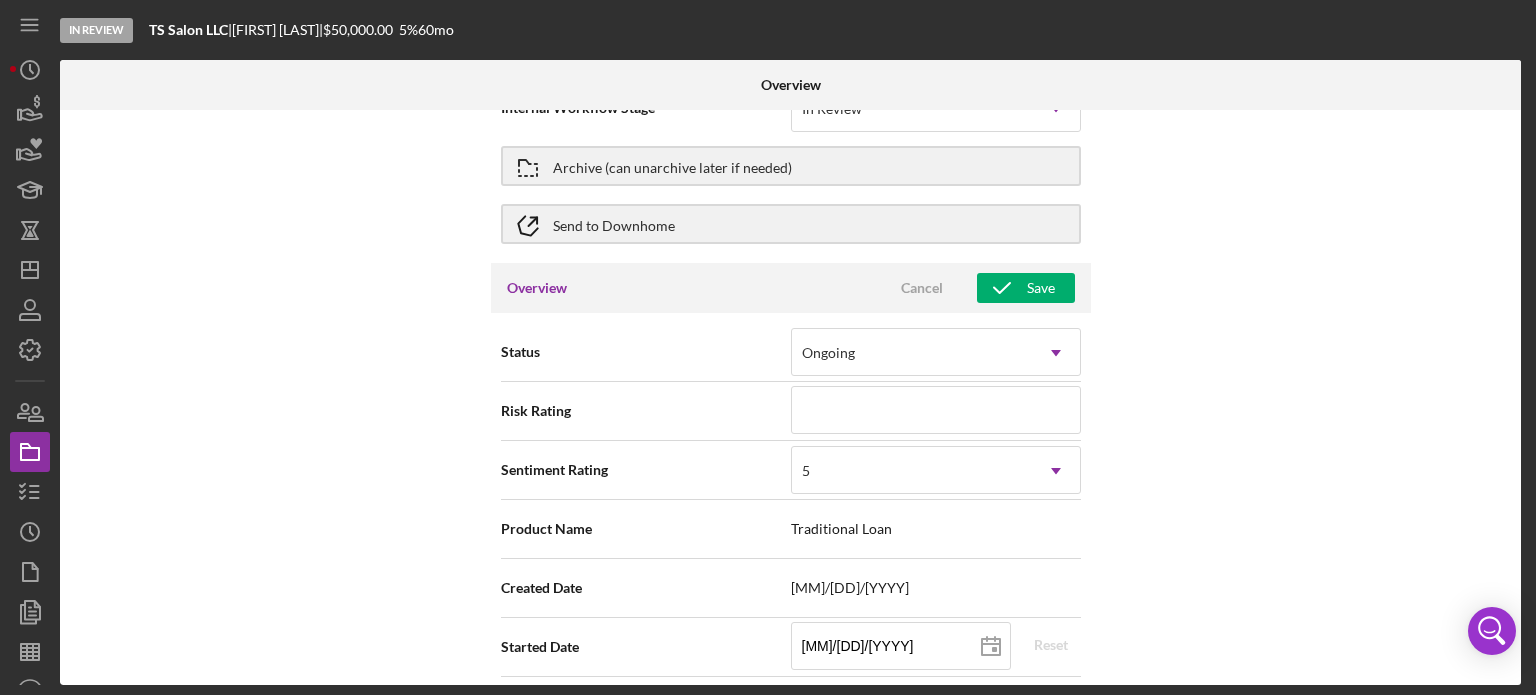 scroll, scrollTop: 0, scrollLeft: 0, axis: both 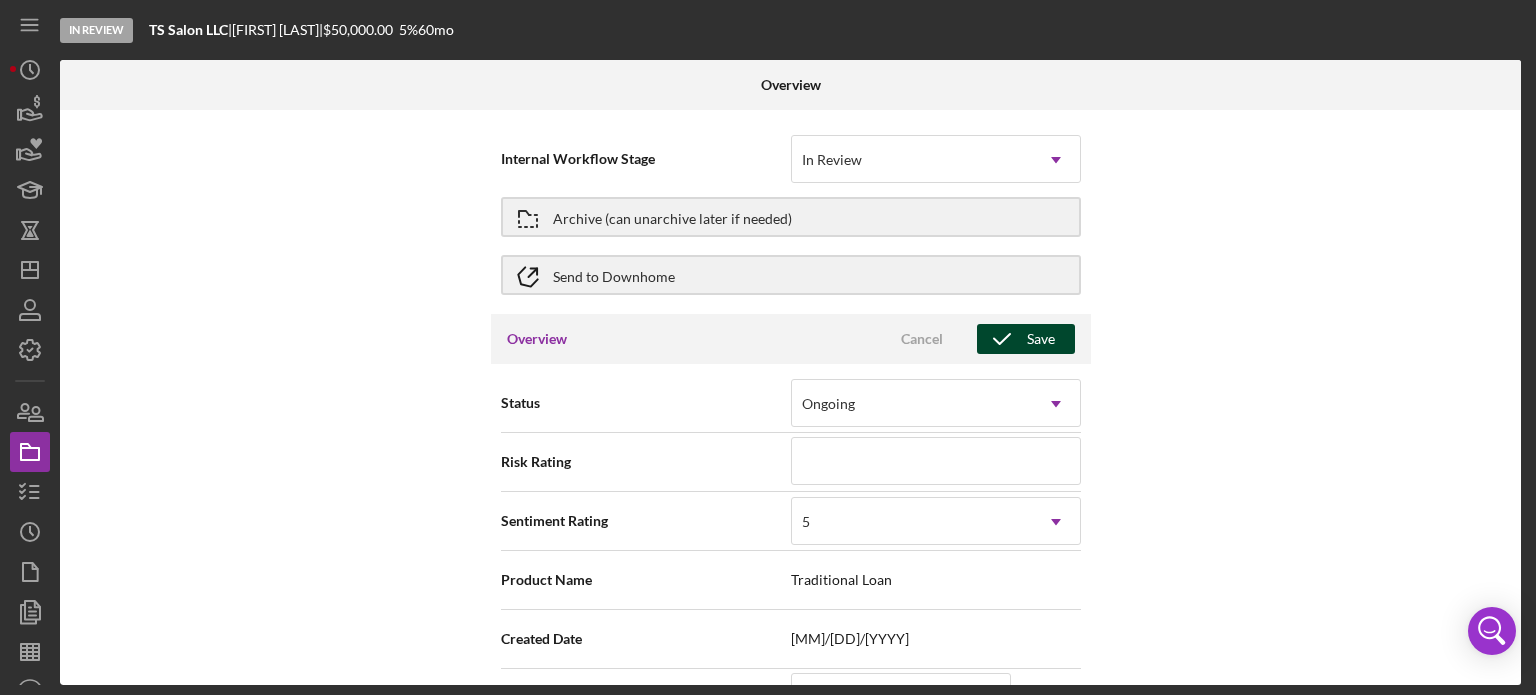 click on "Save" at bounding box center (1041, 339) 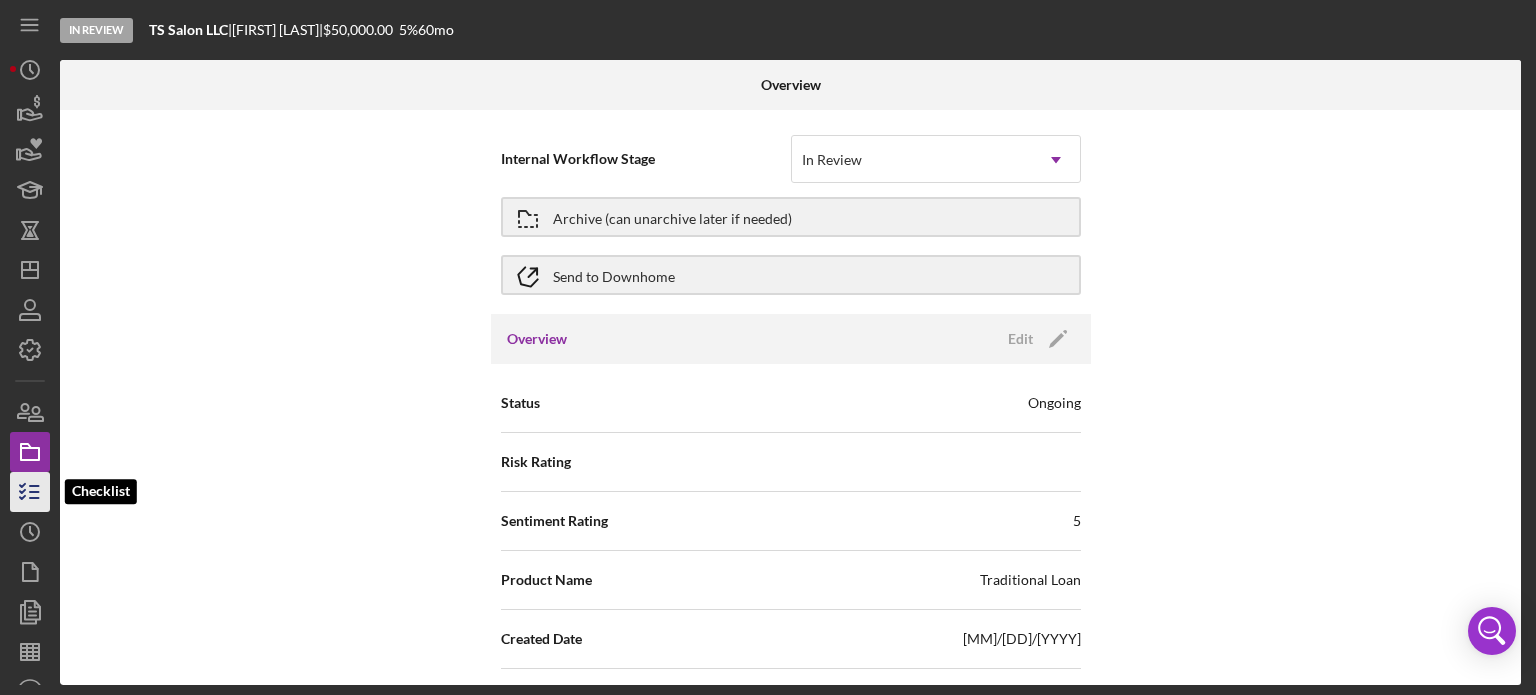 click 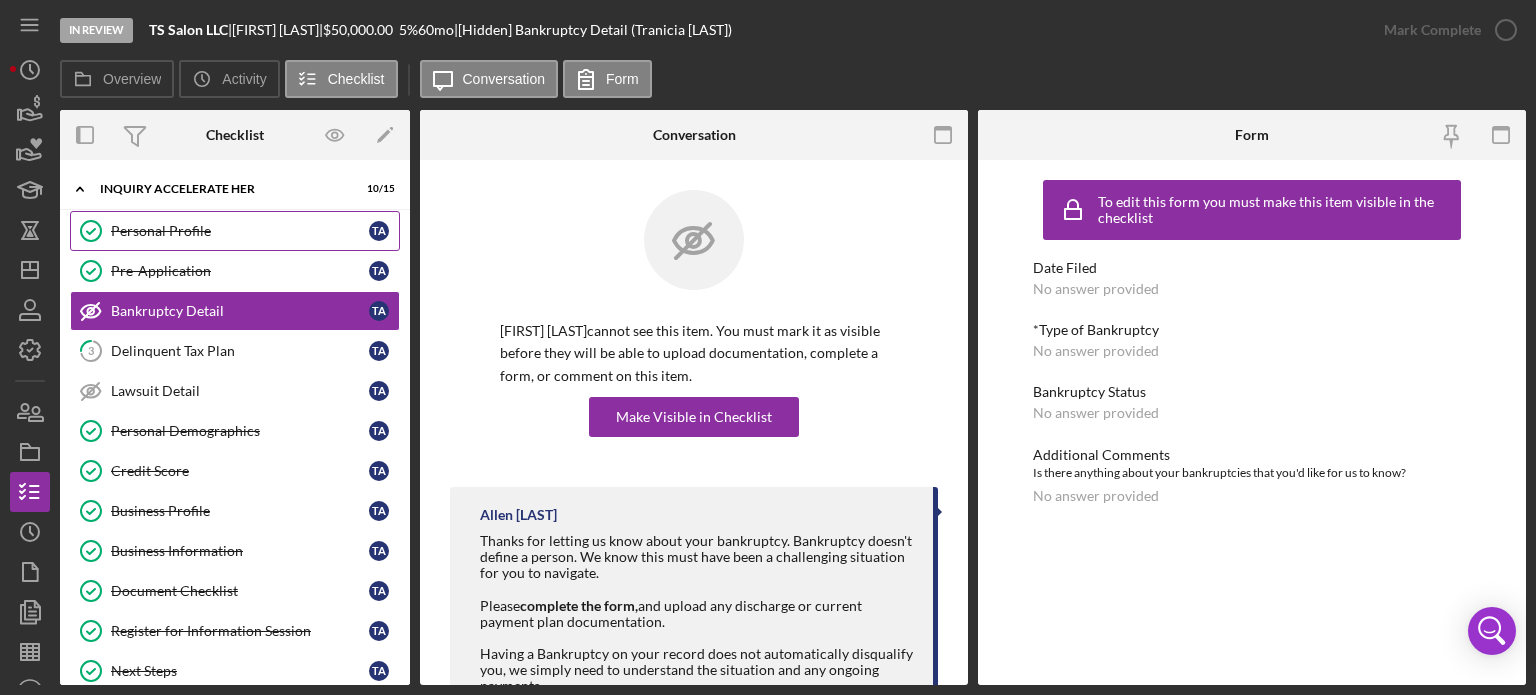 click on "Personal Profile" at bounding box center [240, 231] 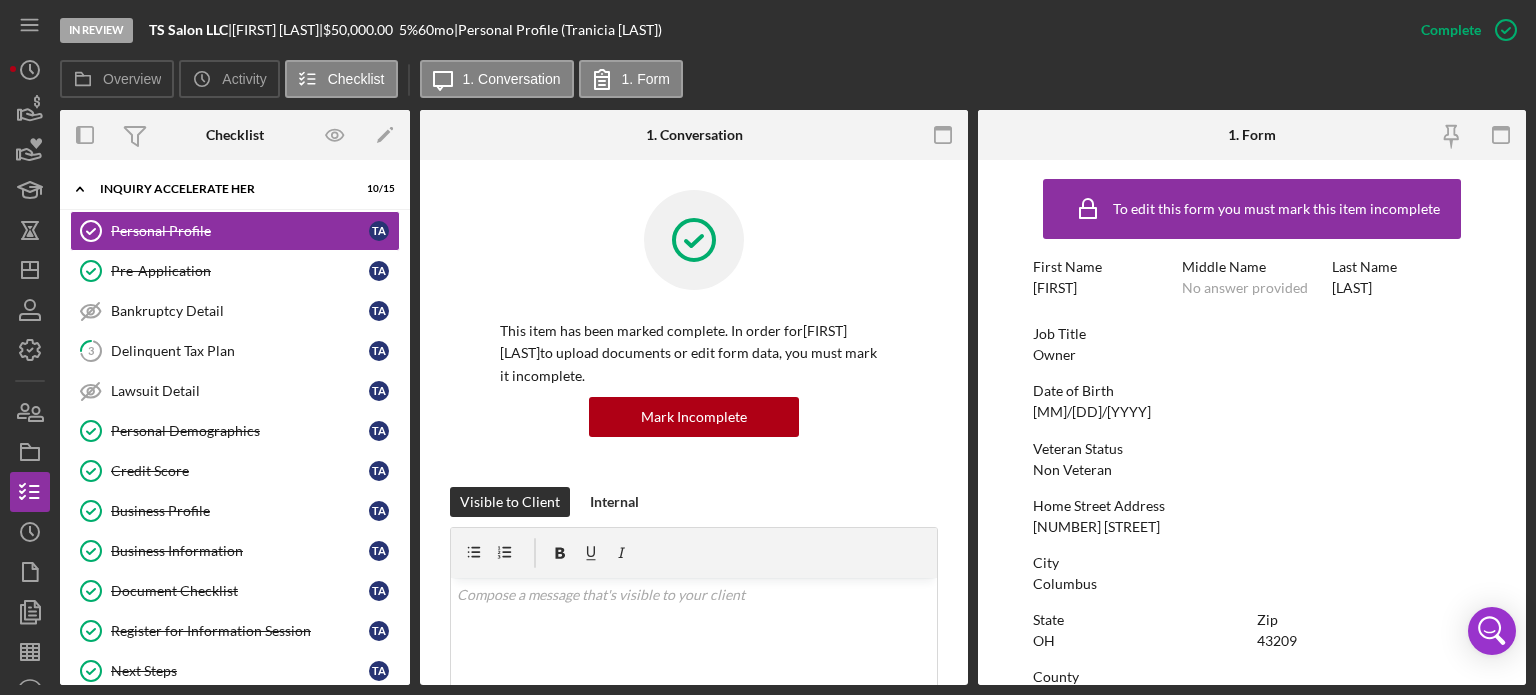scroll, scrollTop: 0, scrollLeft: 0, axis: both 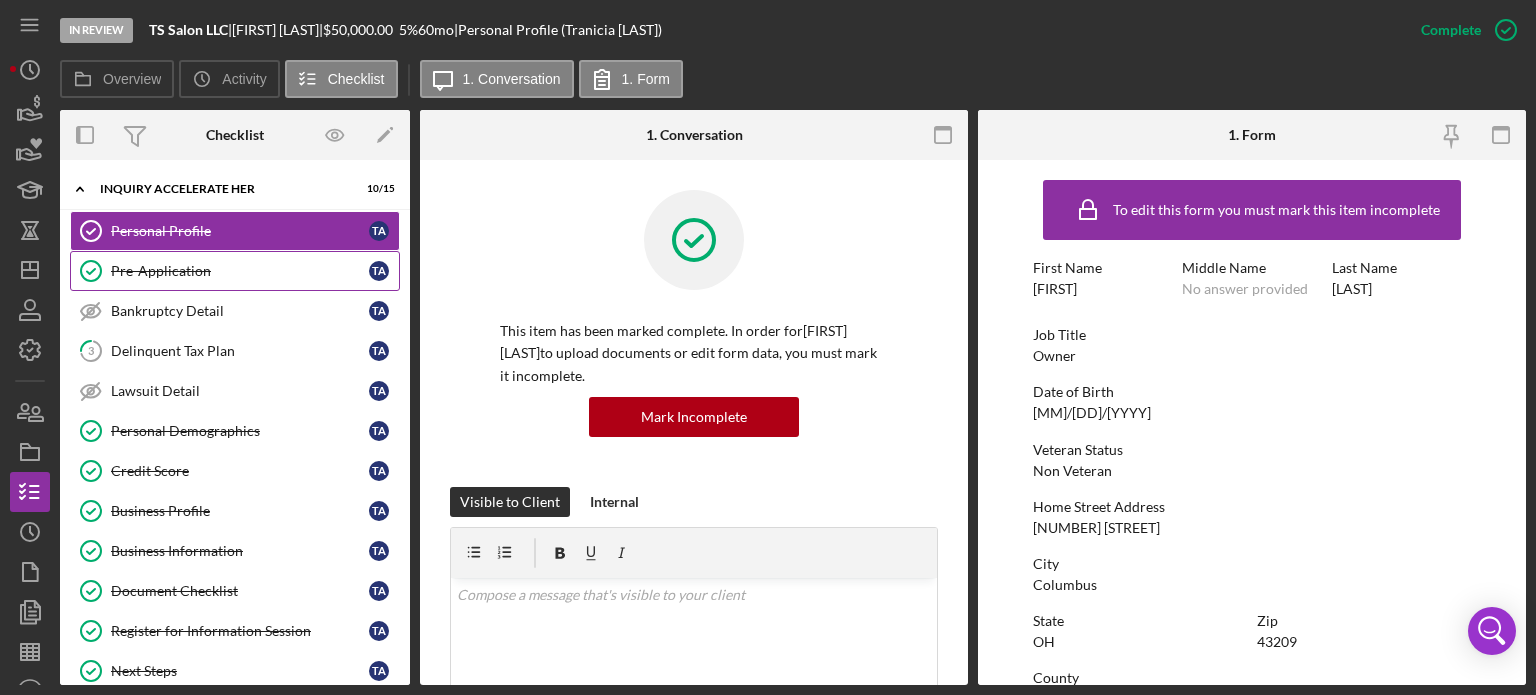click on "Pre-Application" at bounding box center [240, 271] 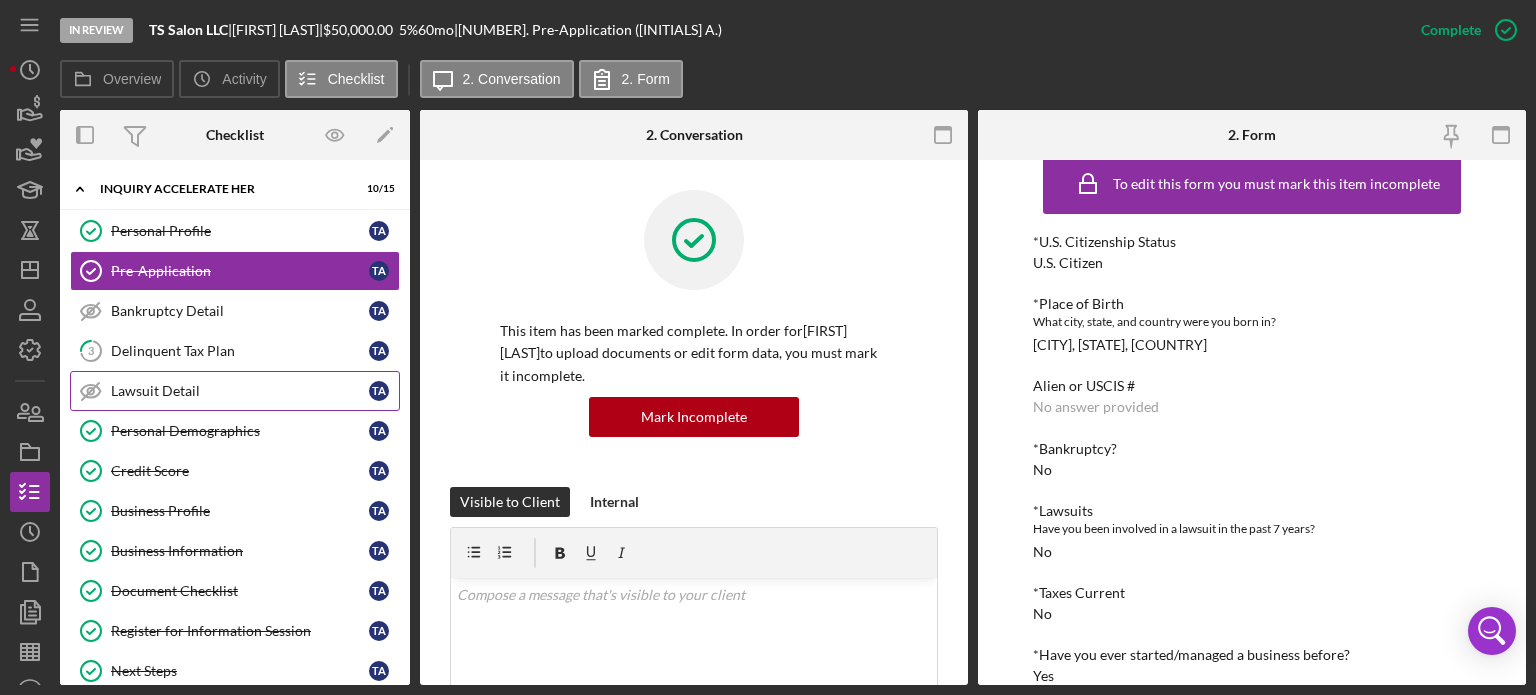 scroll, scrollTop: 0, scrollLeft: 0, axis: both 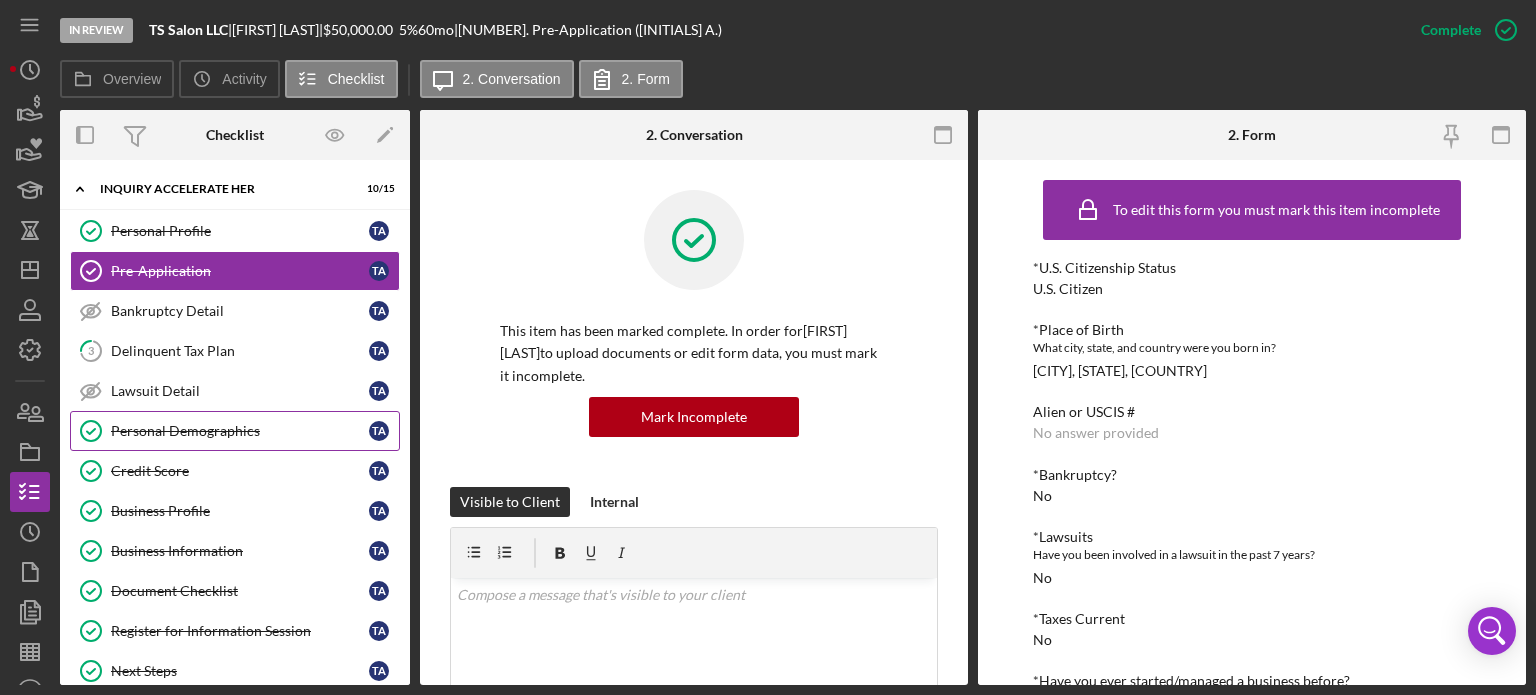 click on "Personal Demographics" at bounding box center [240, 431] 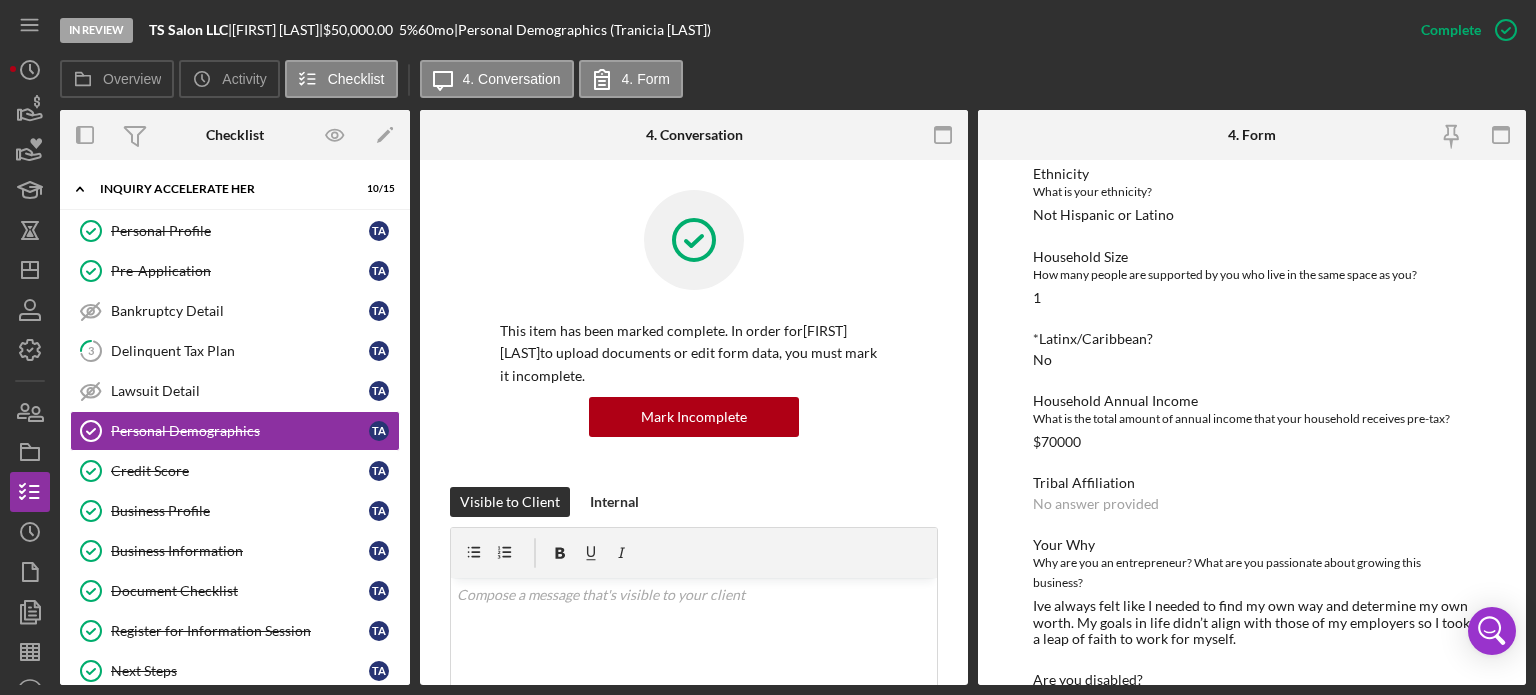 scroll, scrollTop: 286, scrollLeft: 0, axis: vertical 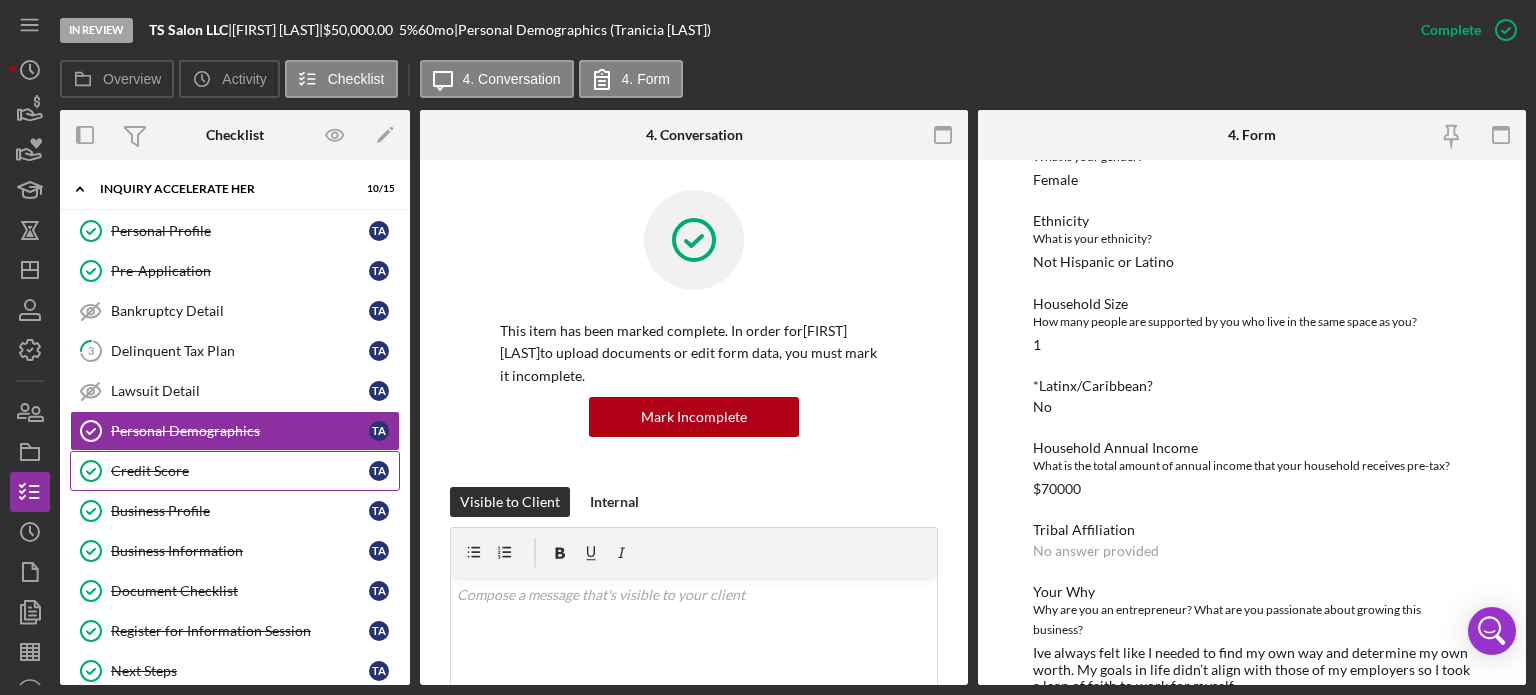 click on "Credit Score" at bounding box center [240, 471] 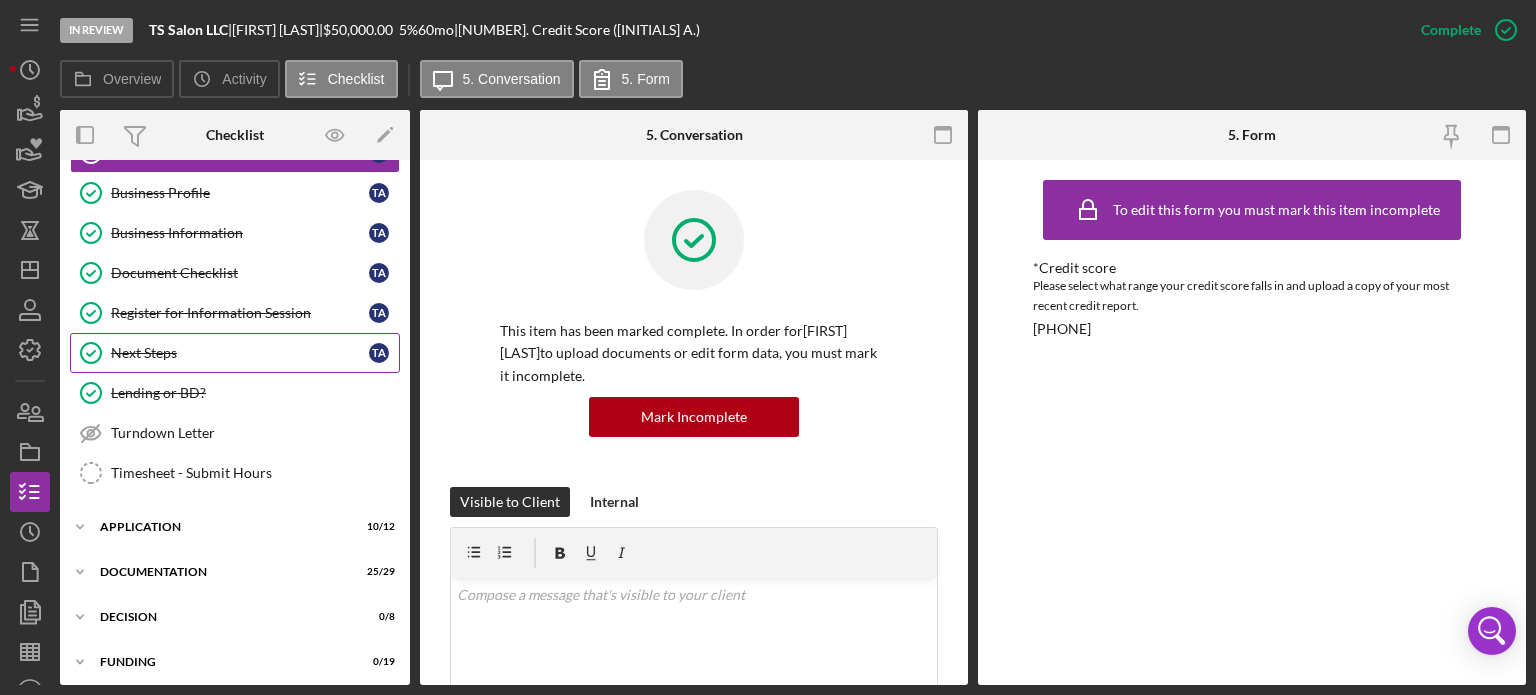 scroll, scrollTop: 364, scrollLeft: 0, axis: vertical 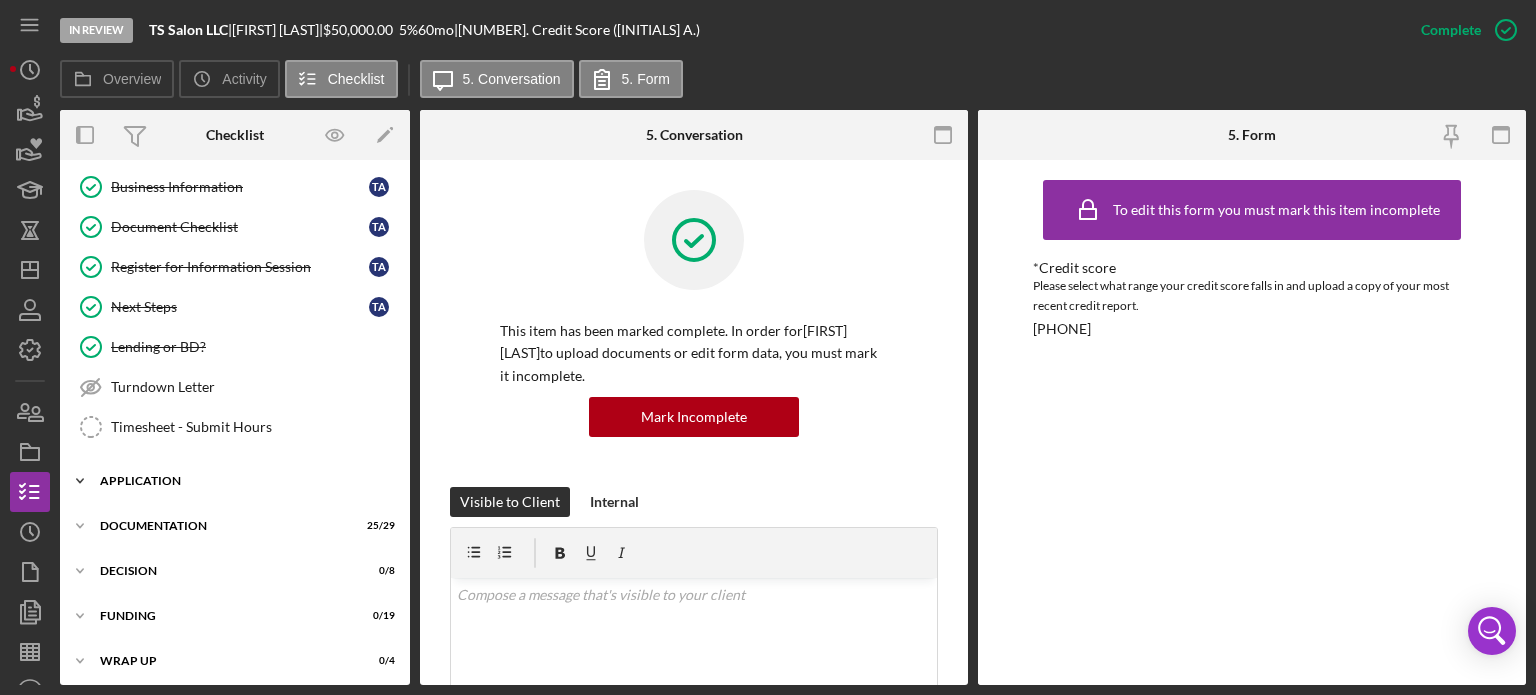 click on "Application" at bounding box center (242, 481) 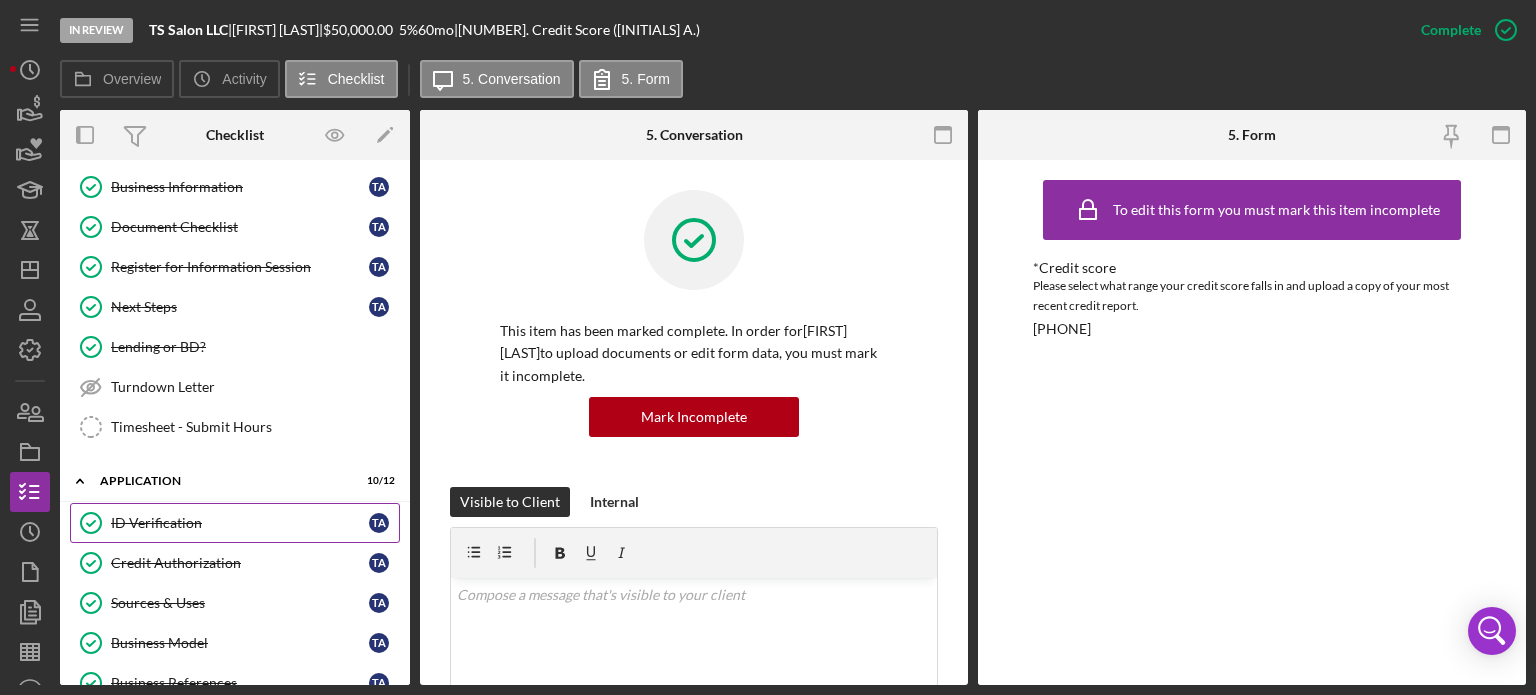 scroll, scrollTop: 564, scrollLeft: 0, axis: vertical 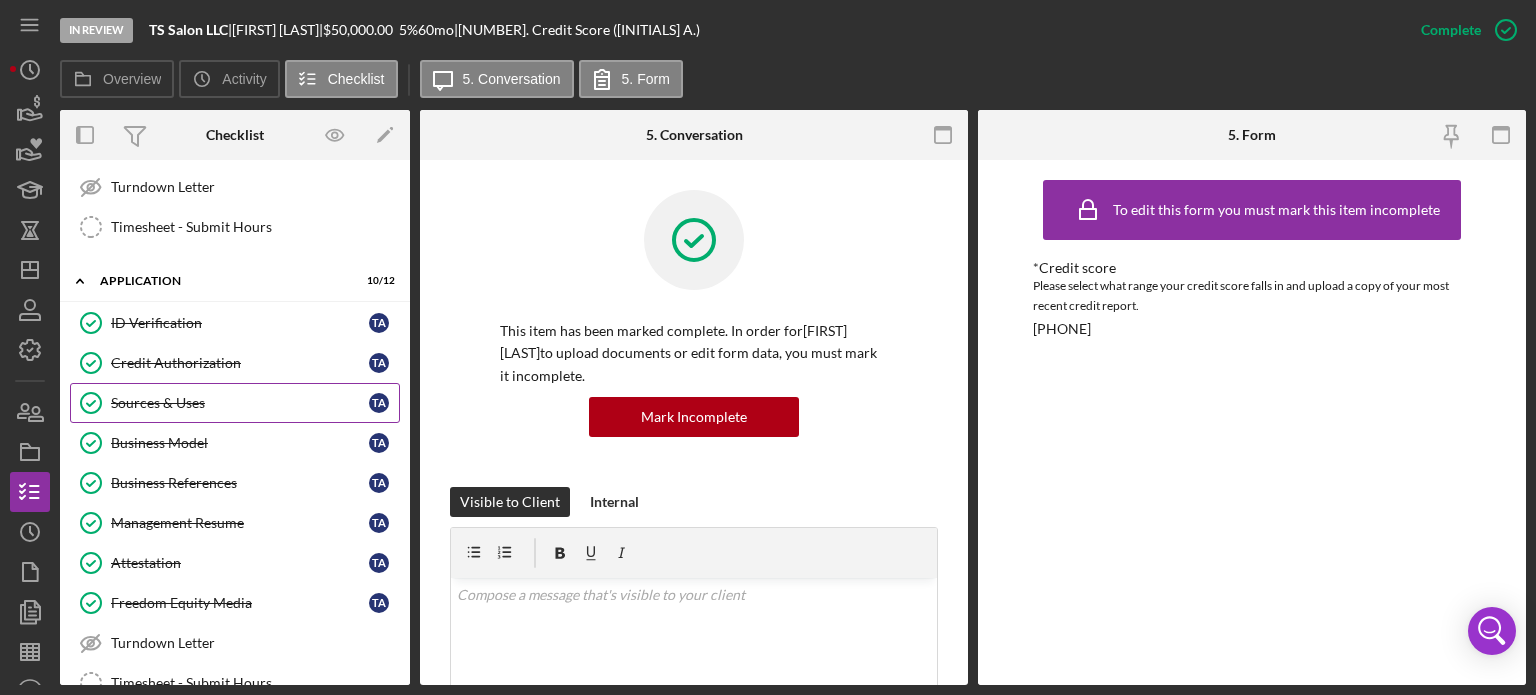 click on "Sources & Uses" at bounding box center [240, 403] 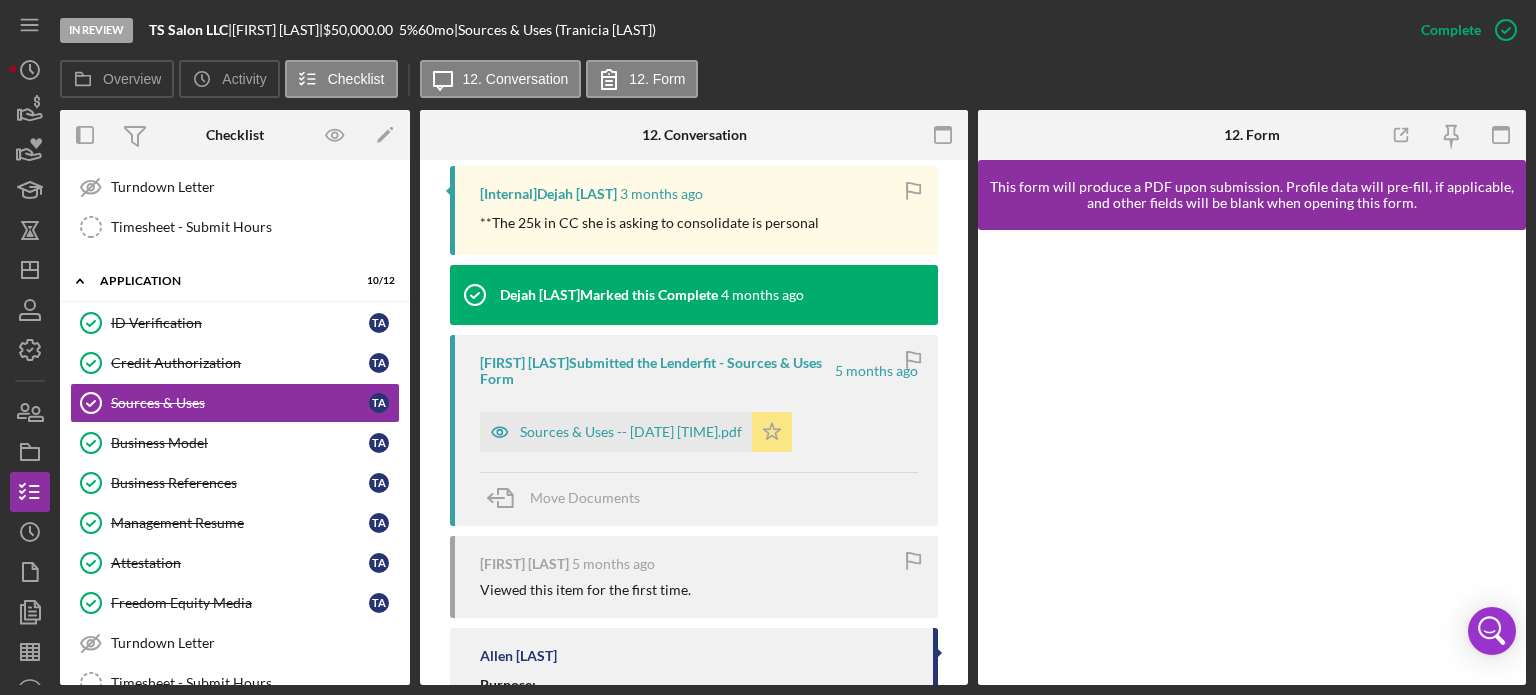 scroll, scrollTop: 670, scrollLeft: 0, axis: vertical 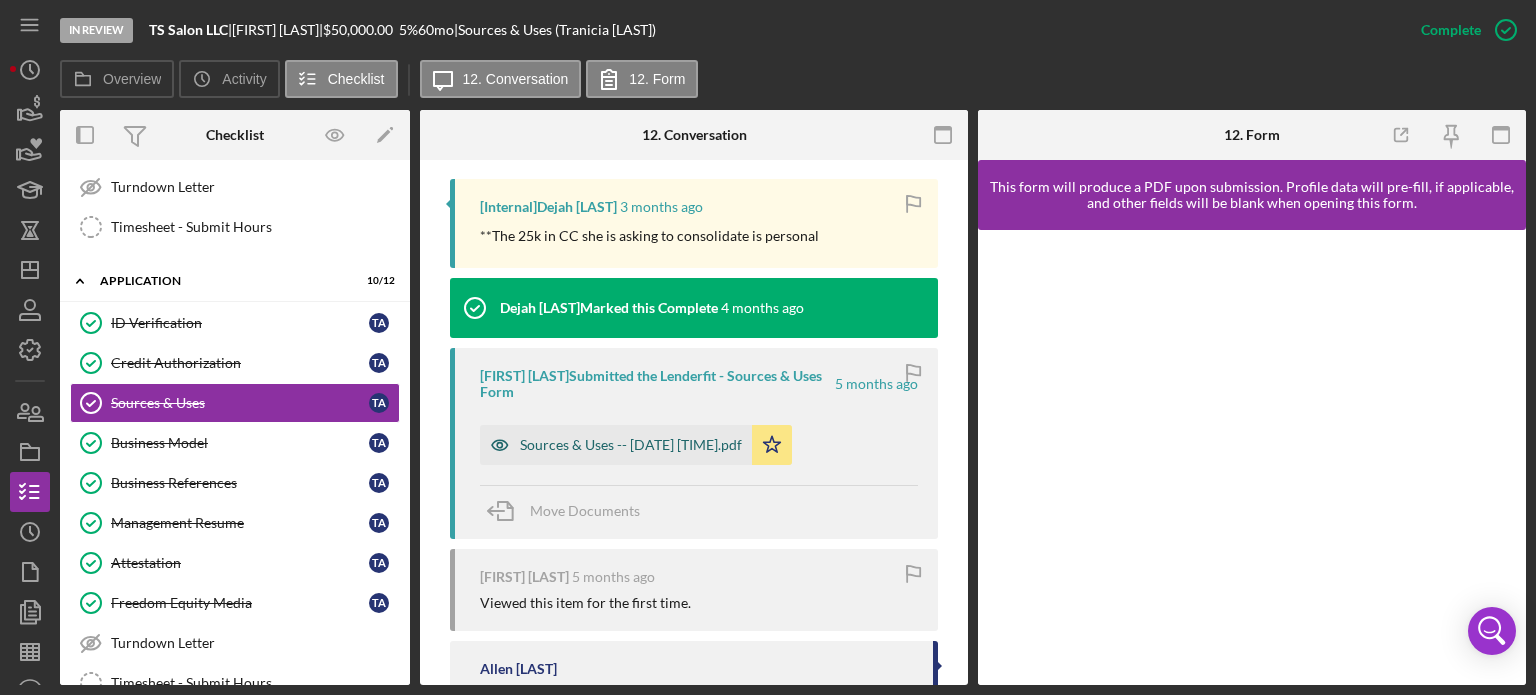 click on "Sources & Uses -- [DATE] [TIME].pdf" at bounding box center [631, 445] 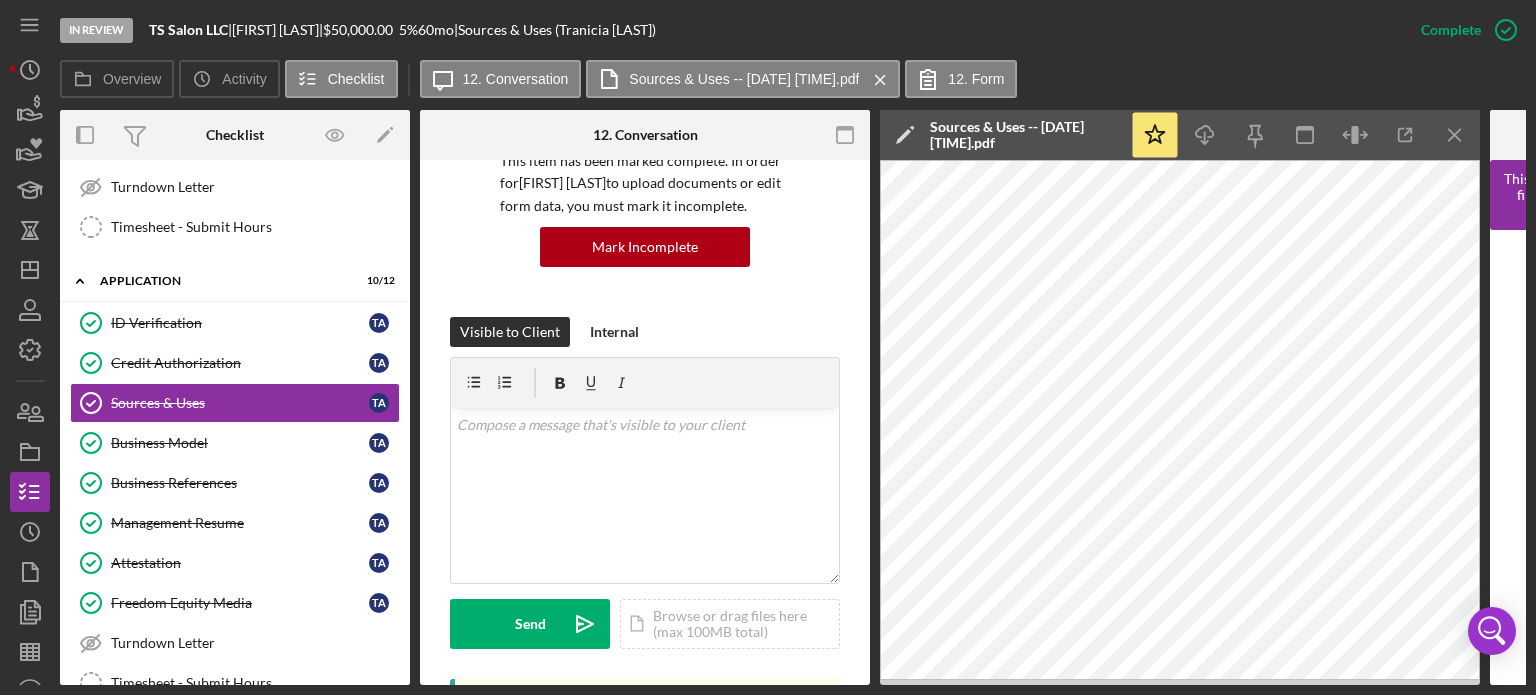 scroll, scrollTop: 0, scrollLeft: 0, axis: both 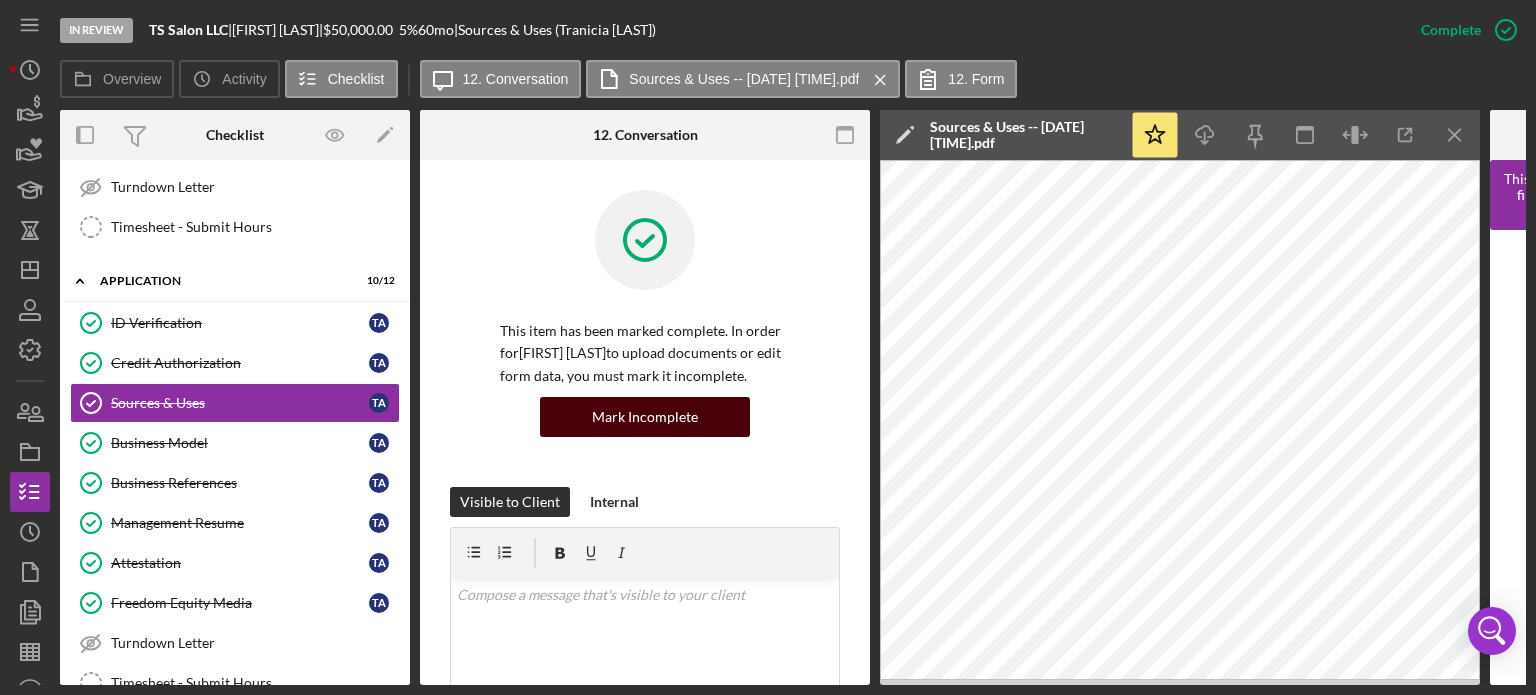 click on "Mark Incomplete" at bounding box center (645, 417) 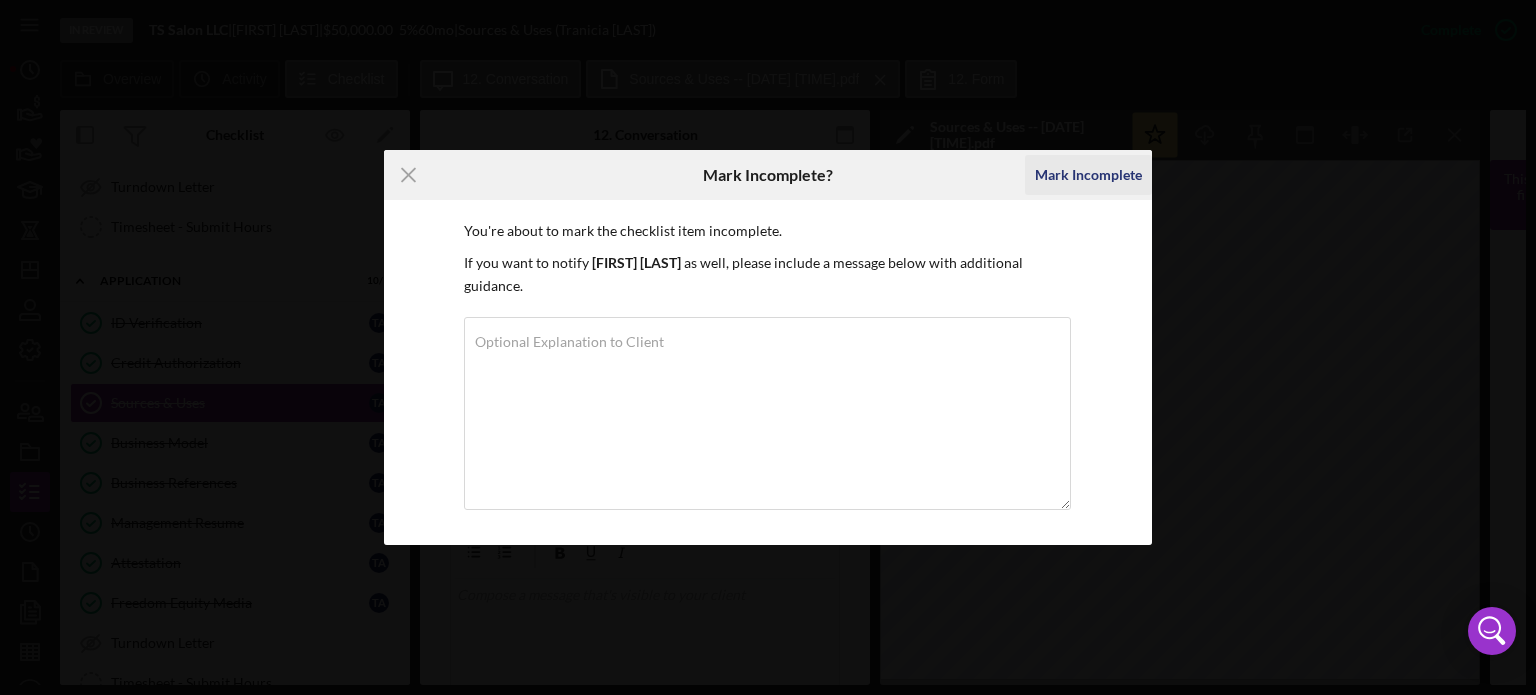 click on "Mark Incomplete" at bounding box center [1088, 175] 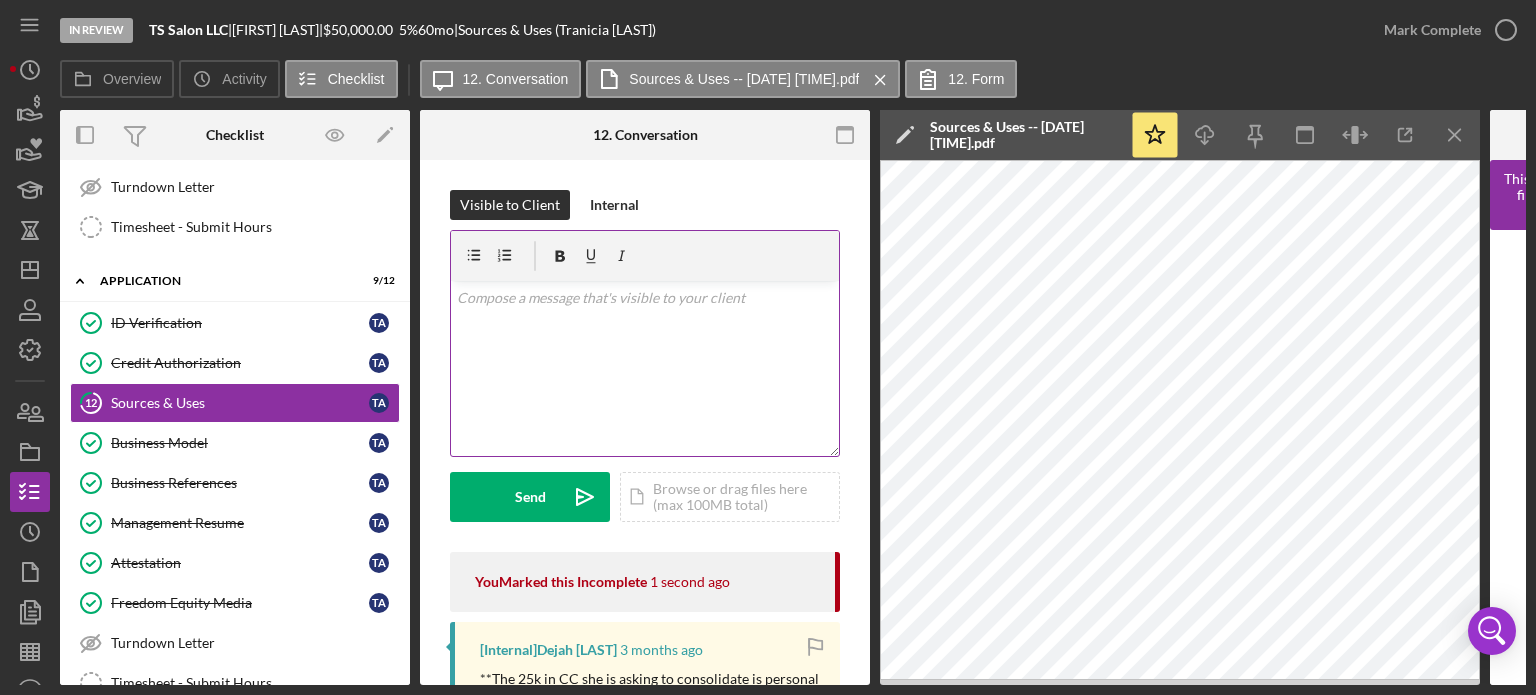 click on "v Color teal Color pink Remove color Add row above Add row below Add column before Add column after Merge cells Split cells Remove column Remove row Remove table" at bounding box center [645, 368] 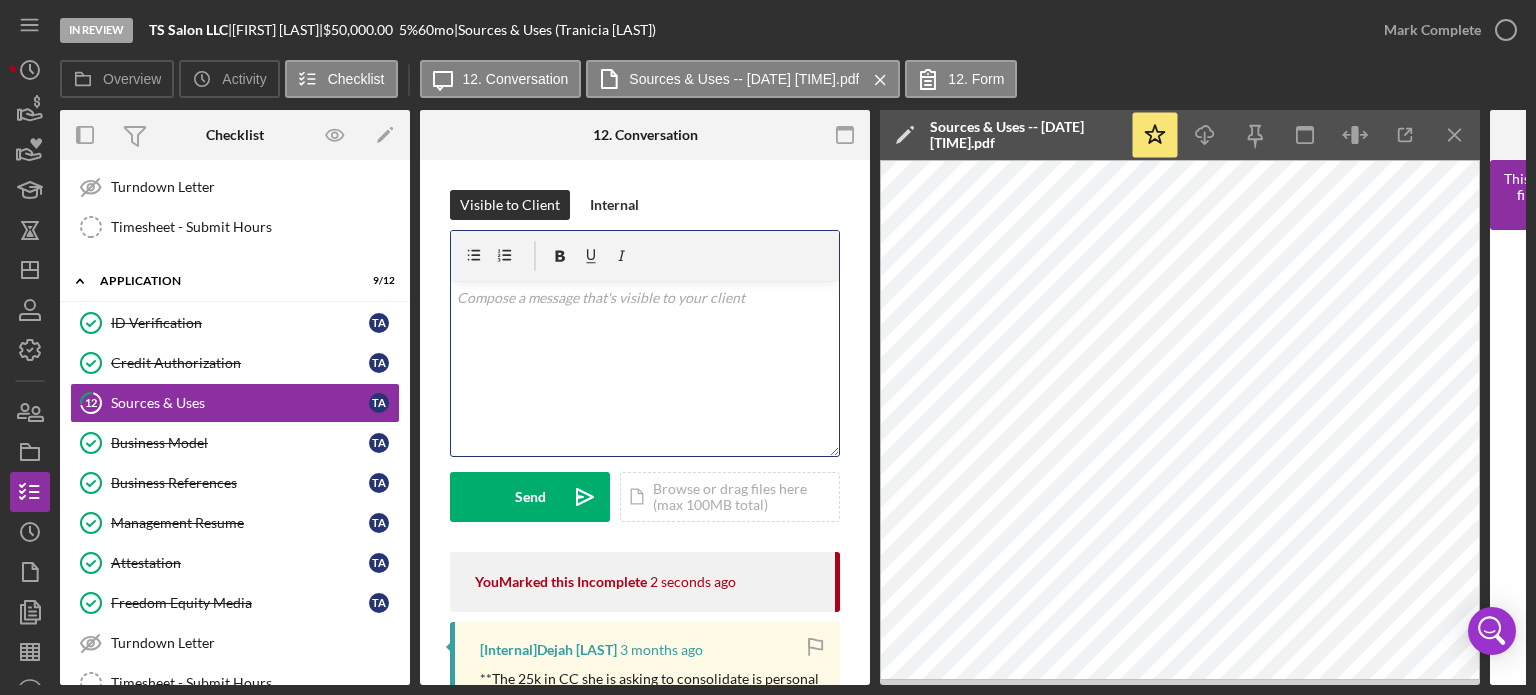 type 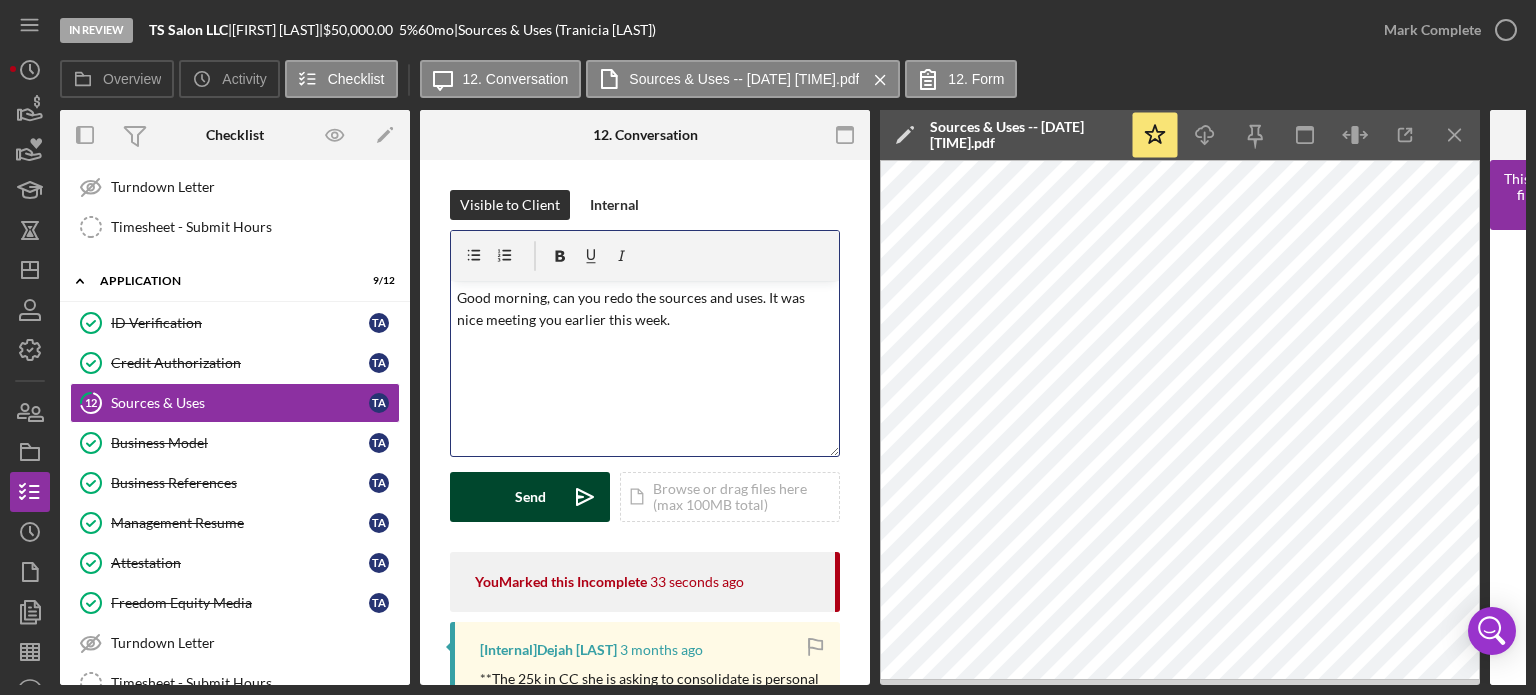 click on "Send" at bounding box center (530, 497) 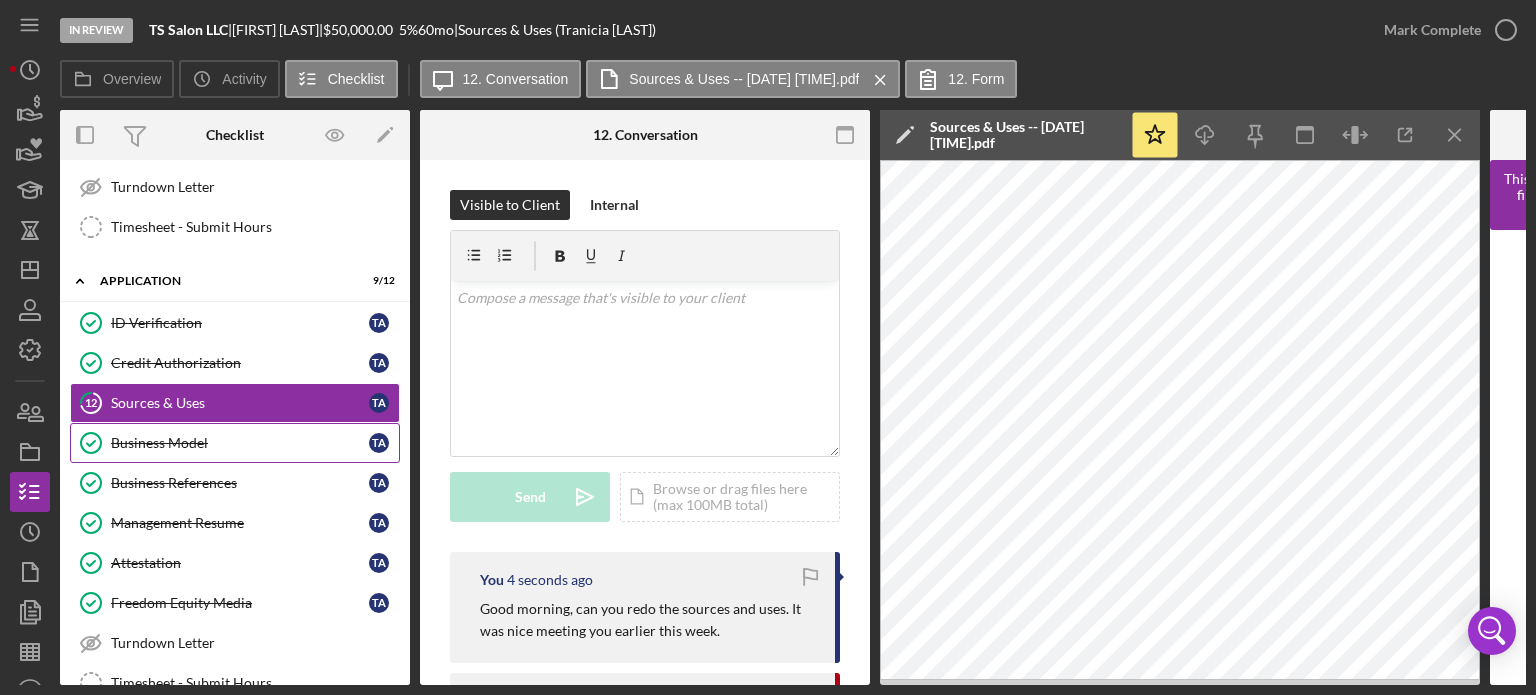 click on "Business Model" at bounding box center (240, 443) 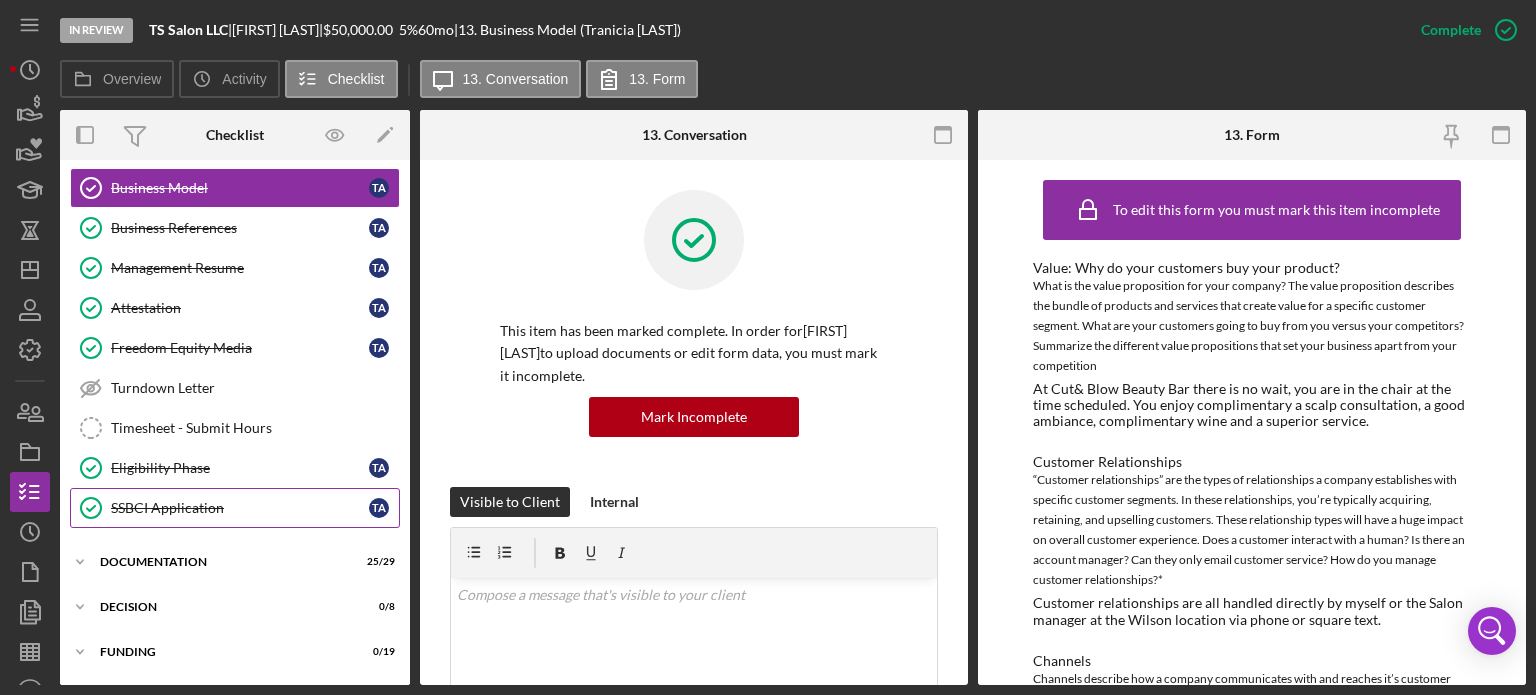 scroll, scrollTop: 850, scrollLeft: 0, axis: vertical 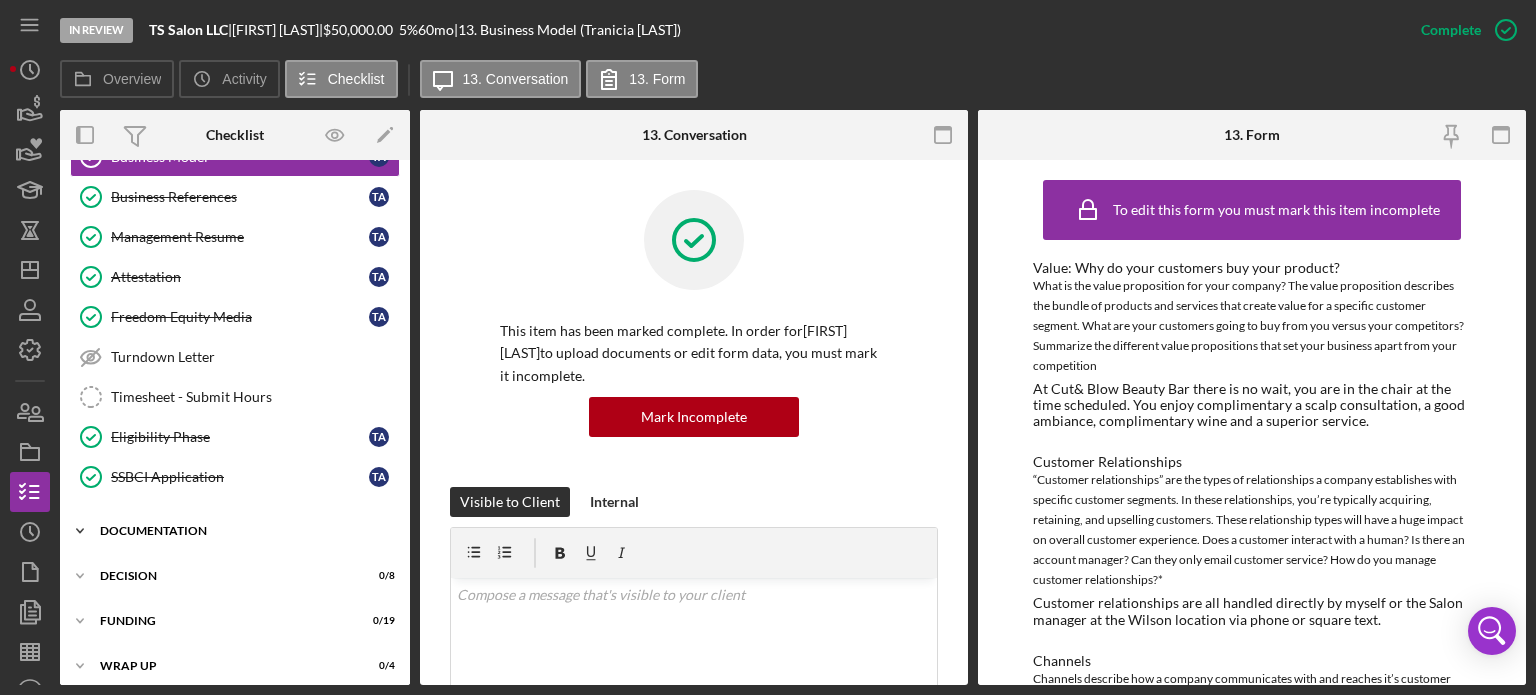 click on "Documentation" at bounding box center [242, 531] 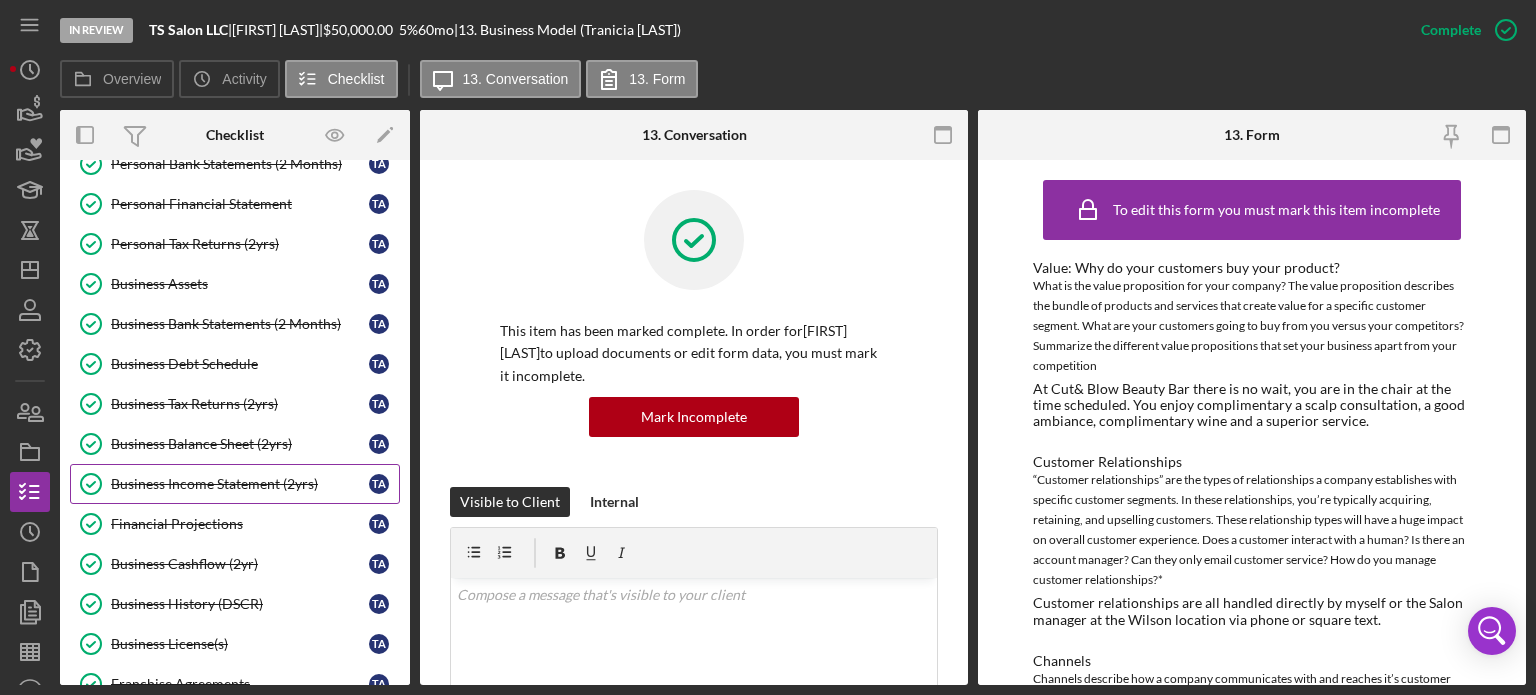 scroll, scrollTop: 1550, scrollLeft: 0, axis: vertical 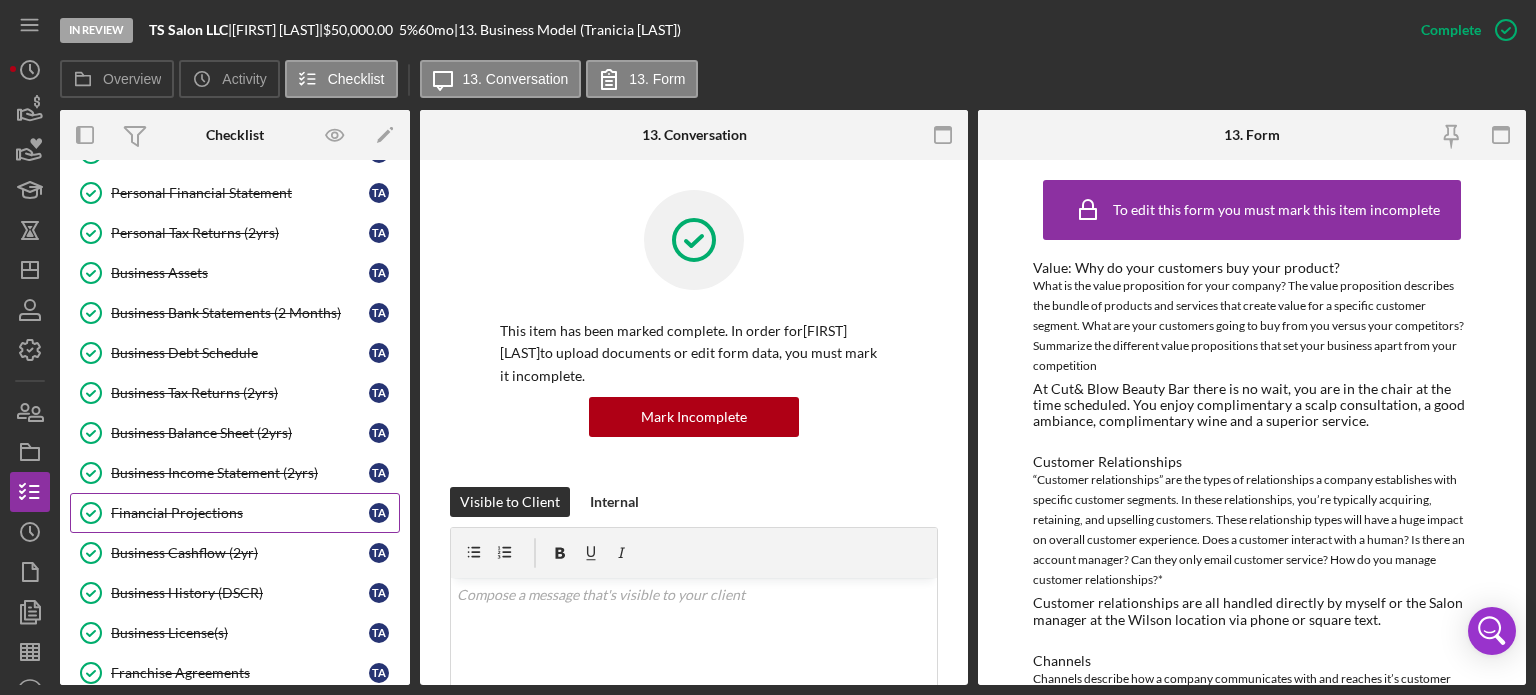 click on "Financial Projections" at bounding box center (240, 513) 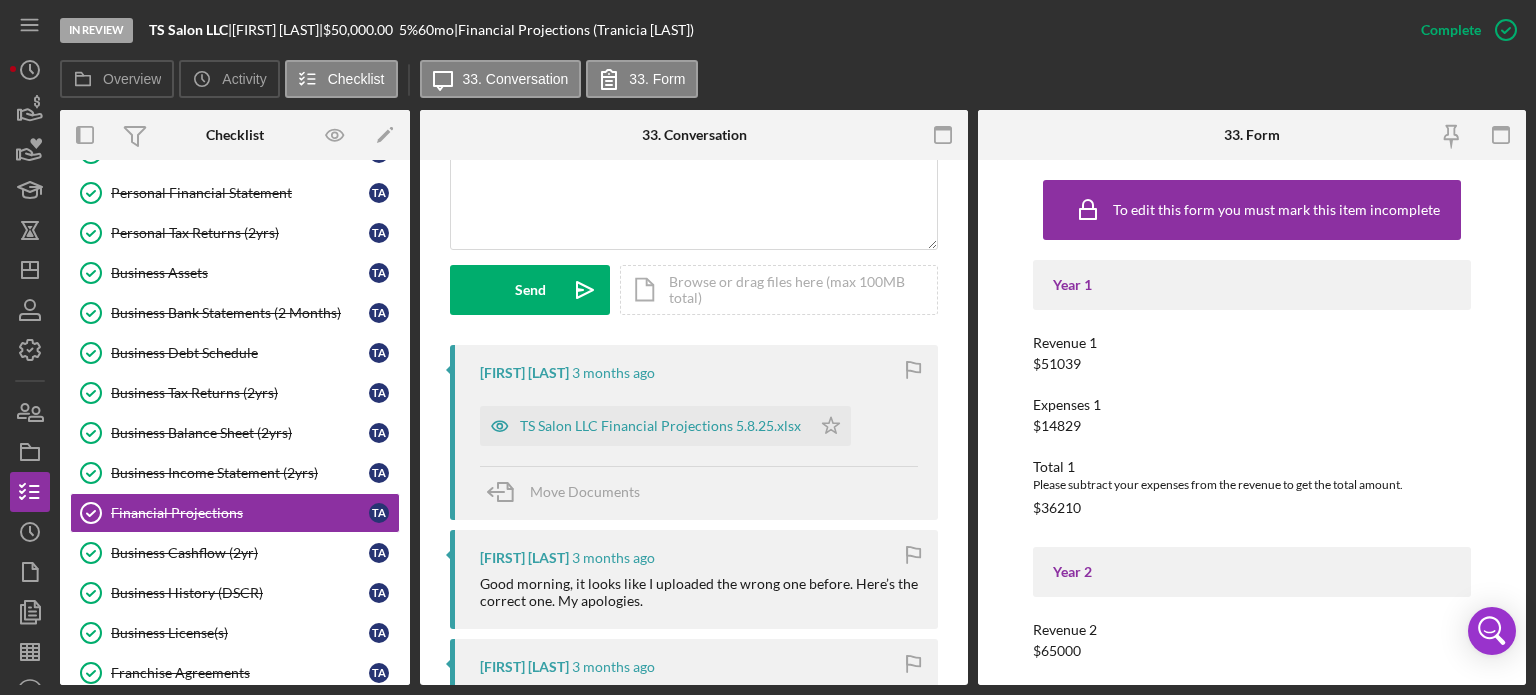 scroll, scrollTop: 500, scrollLeft: 0, axis: vertical 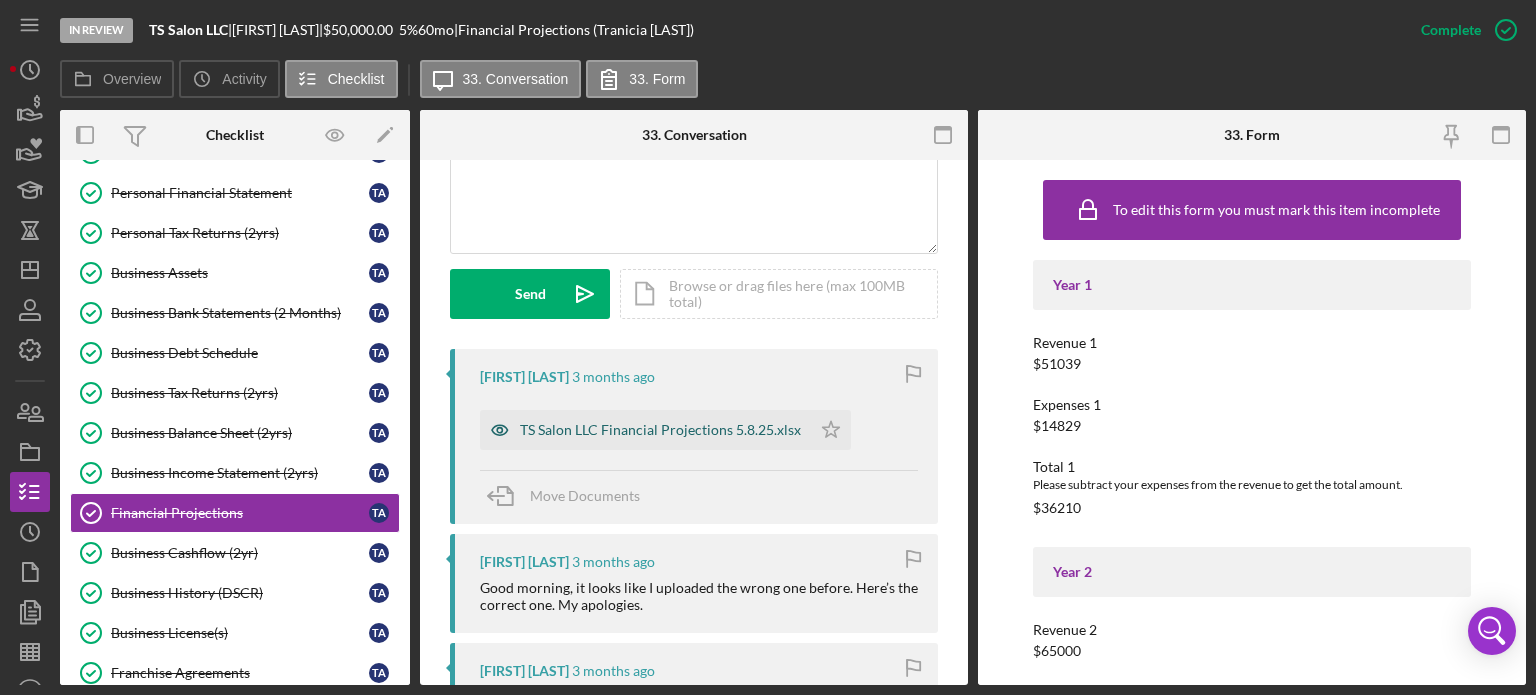 click on "TS Salon LLC Financial Projections 5.8.25.xlsx" at bounding box center [660, 430] 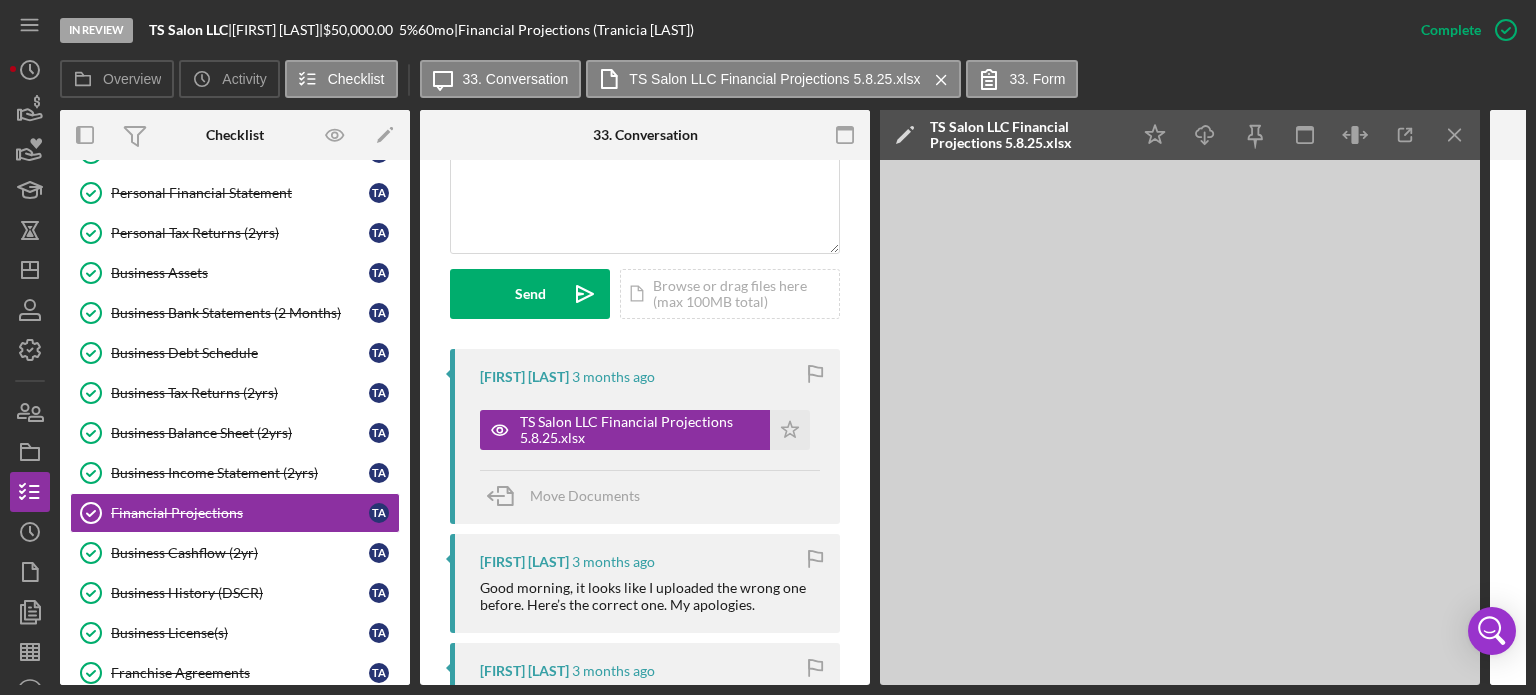 type 